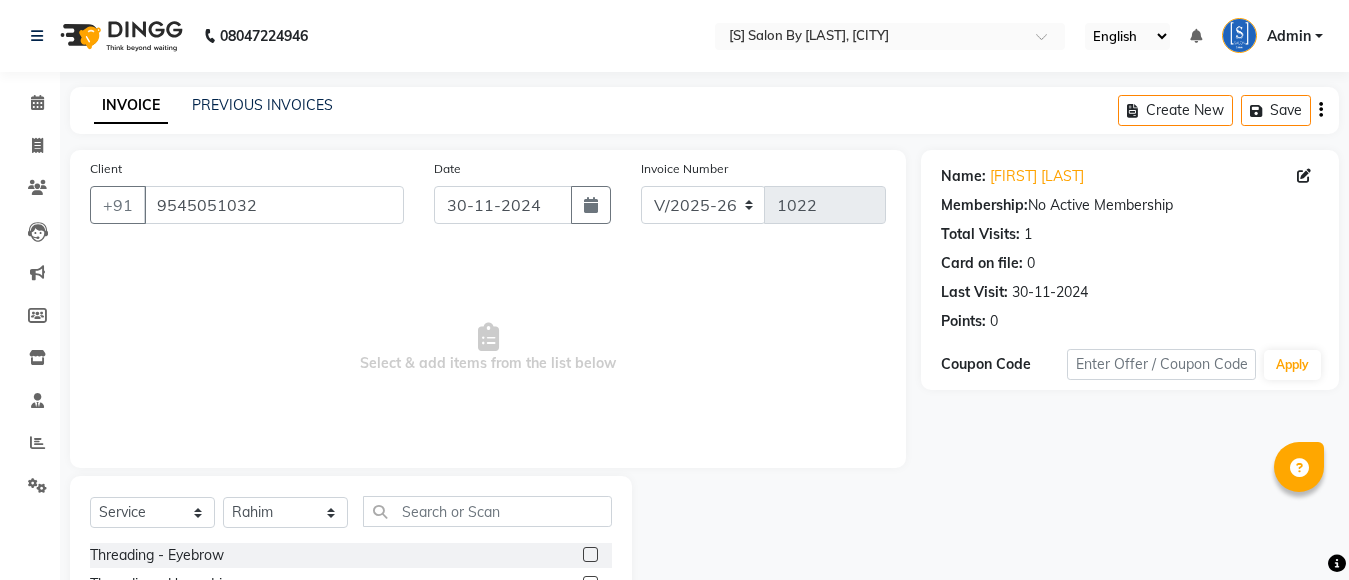 select on "45" 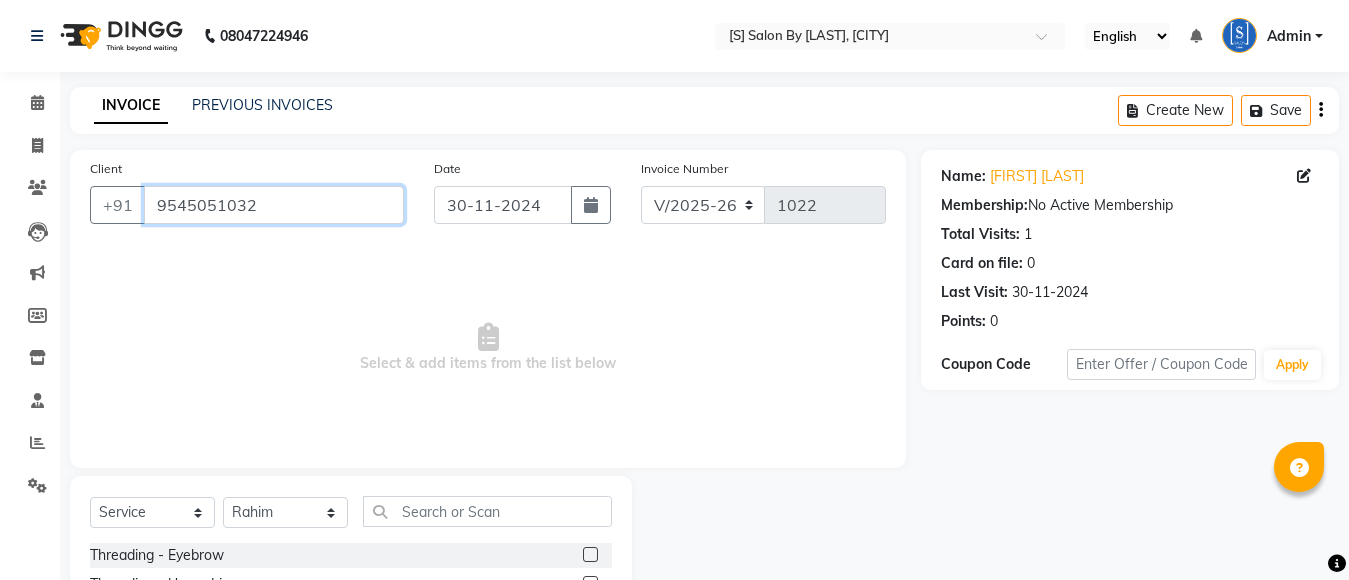 click on "9545051032" at bounding box center (274, 205) 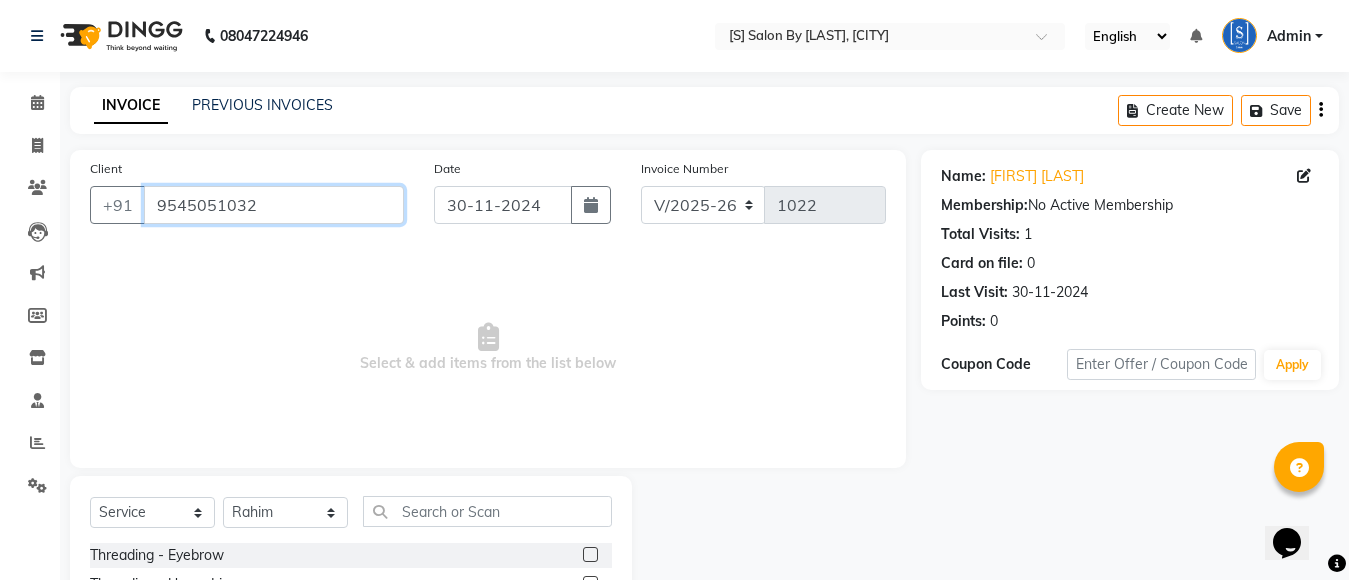 scroll, scrollTop: 0, scrollLeft: 0, axis: both 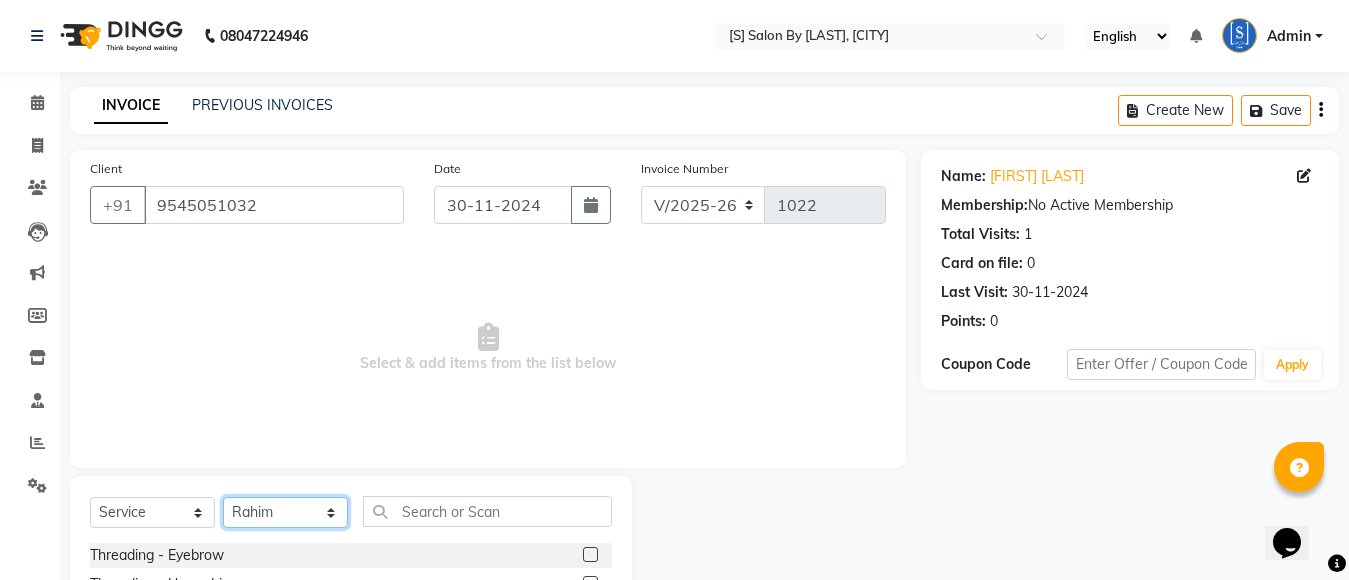 click on "Select Stylist [FIRST] [LAST] [FIRST] [LAST] [FIRST] [LAST] [FIRST] [LAST] [FIRST] [LAST] [FIRST] [LAST] [FIRST] [LAST]" 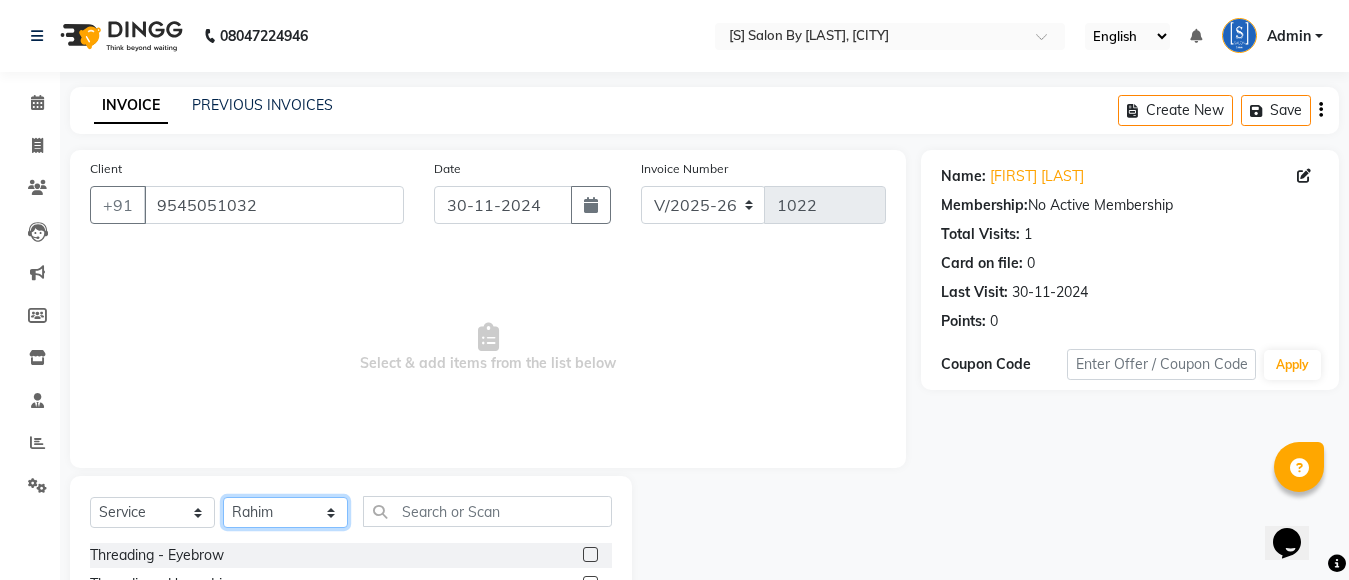 select on "20836" 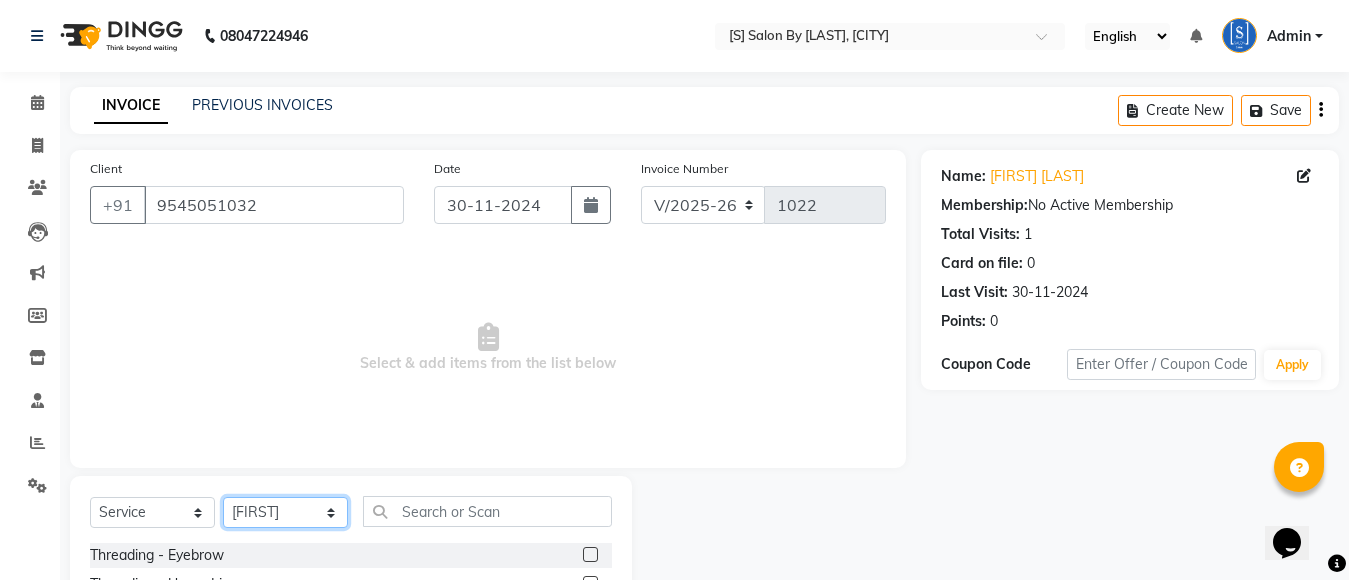 click on "Select Stylist [FIRST] [LAST] [FIRST] [LAST] [FIRST] [LAST] [FIRST] [LAST] [FIRST] [LAST] [FIRST] [LAST] [FIRST] [LAST]" 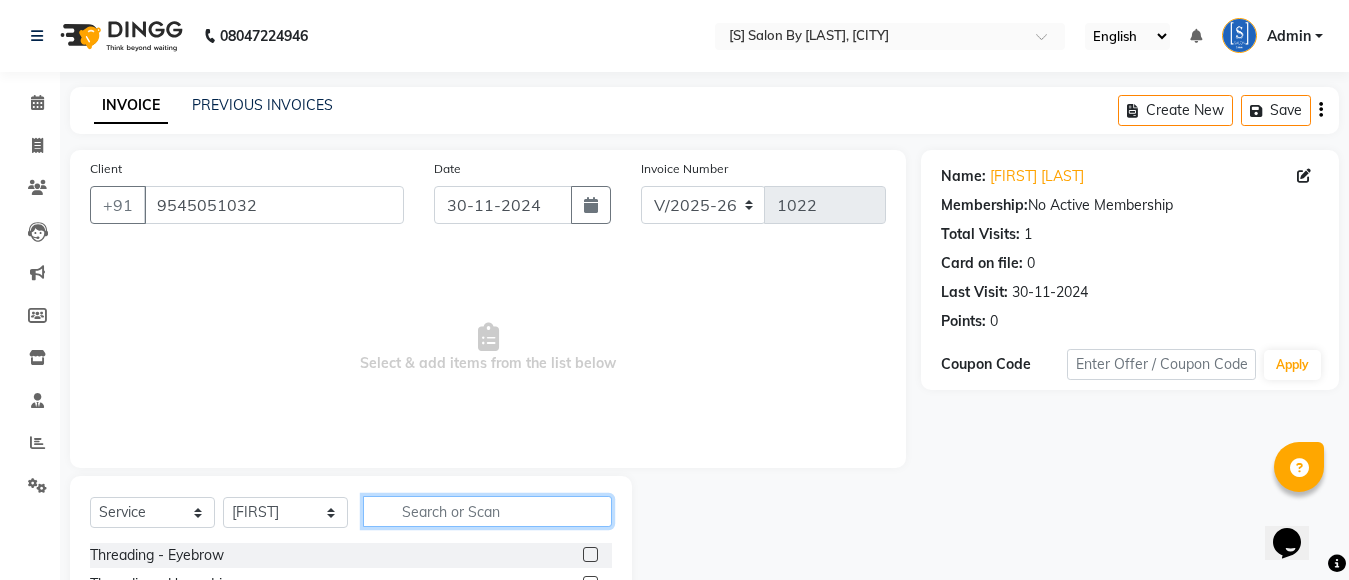 click 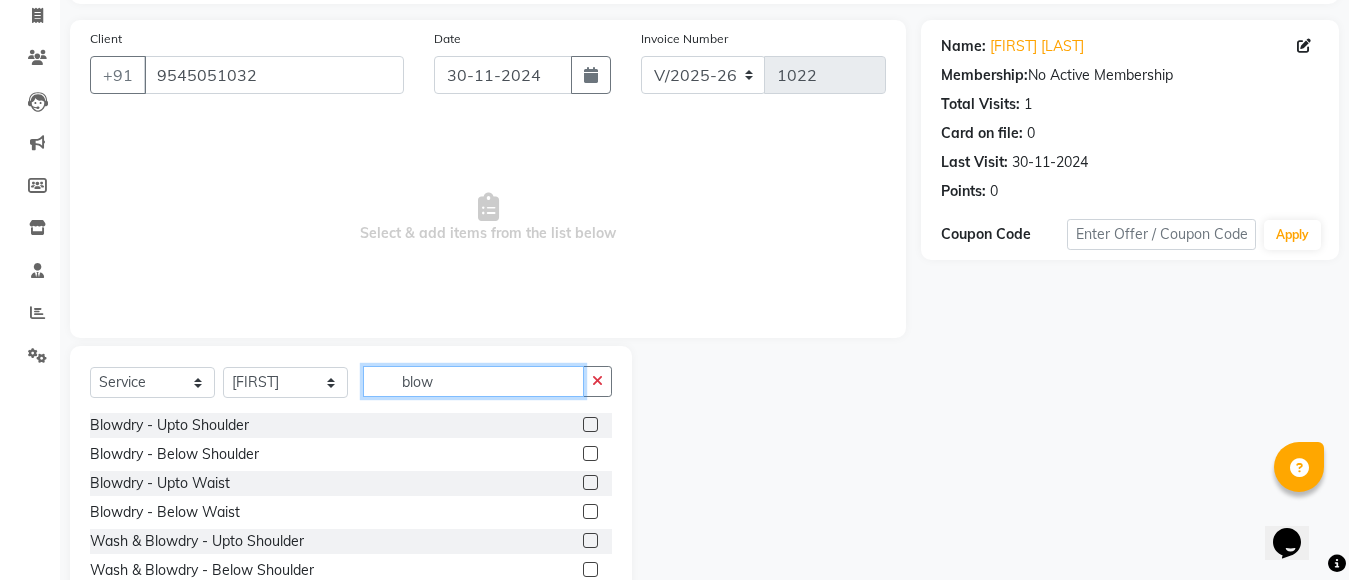 scroll, scrollTop: 221, scrollLeft: 0, axis: vertical 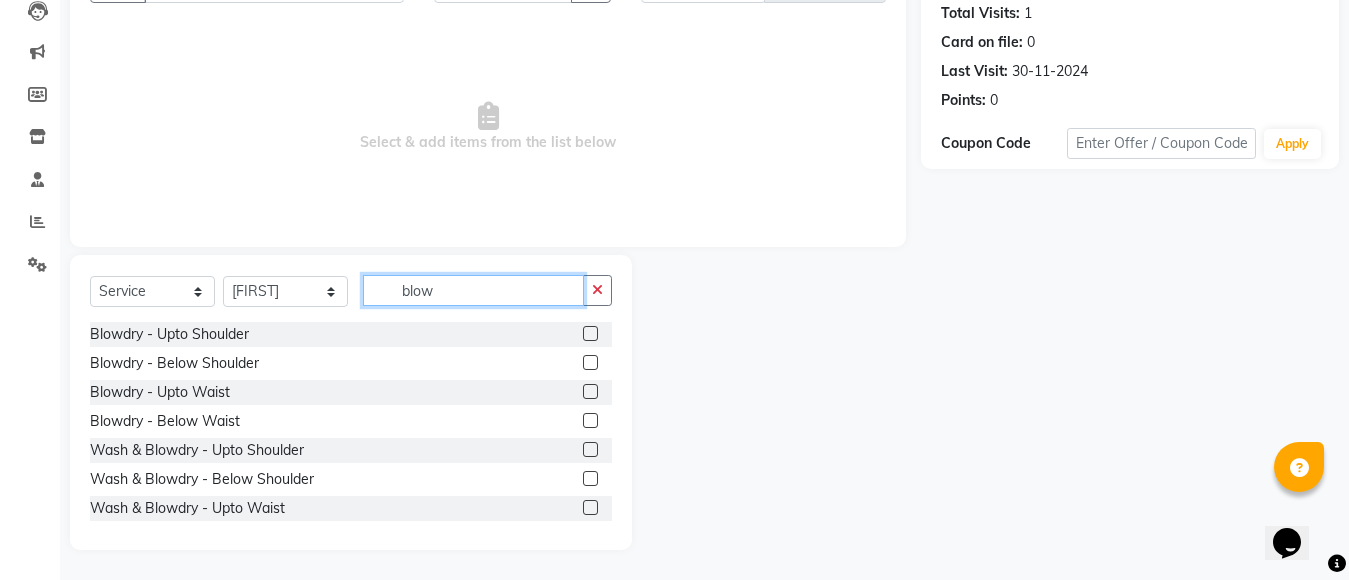 type on "blow" 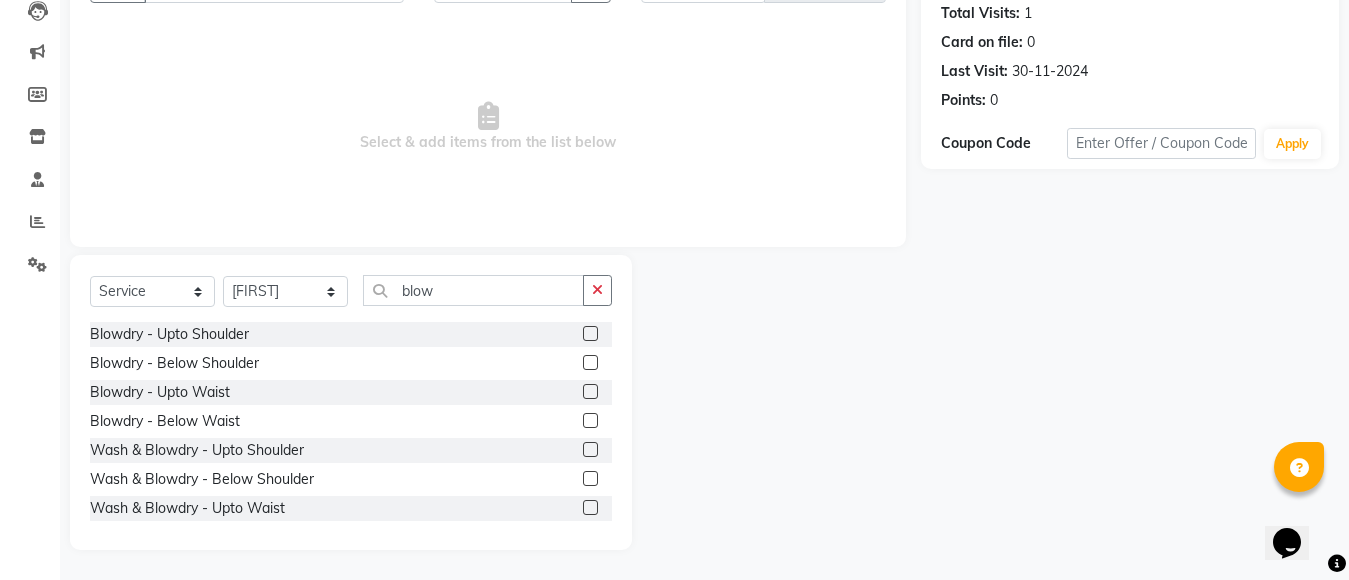 click 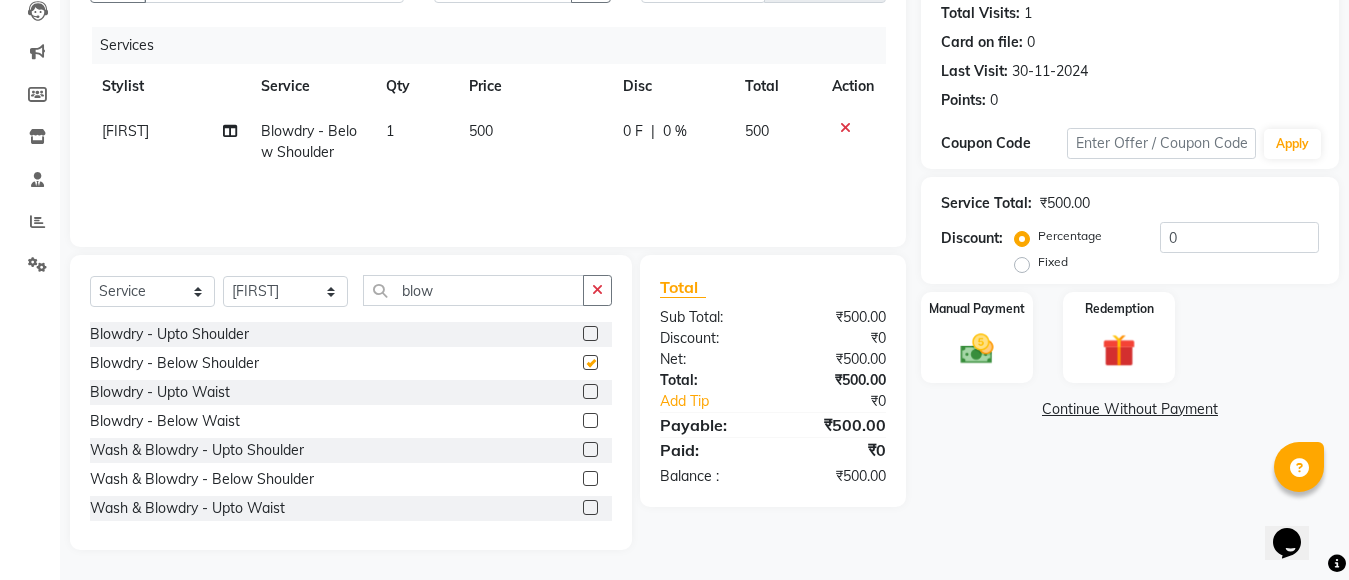 checkbox on "false" 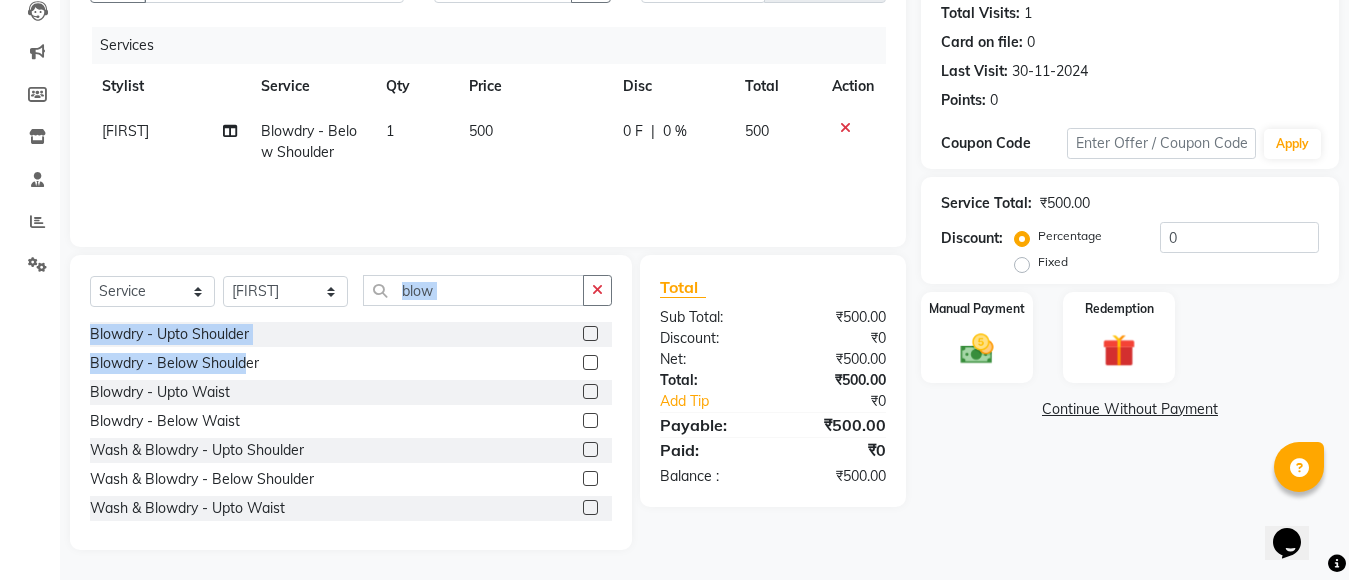 drag, startPoint x: 541, startPoint y: 266, endPoint x: 261, endPoint y: 365, distance: 296.98654 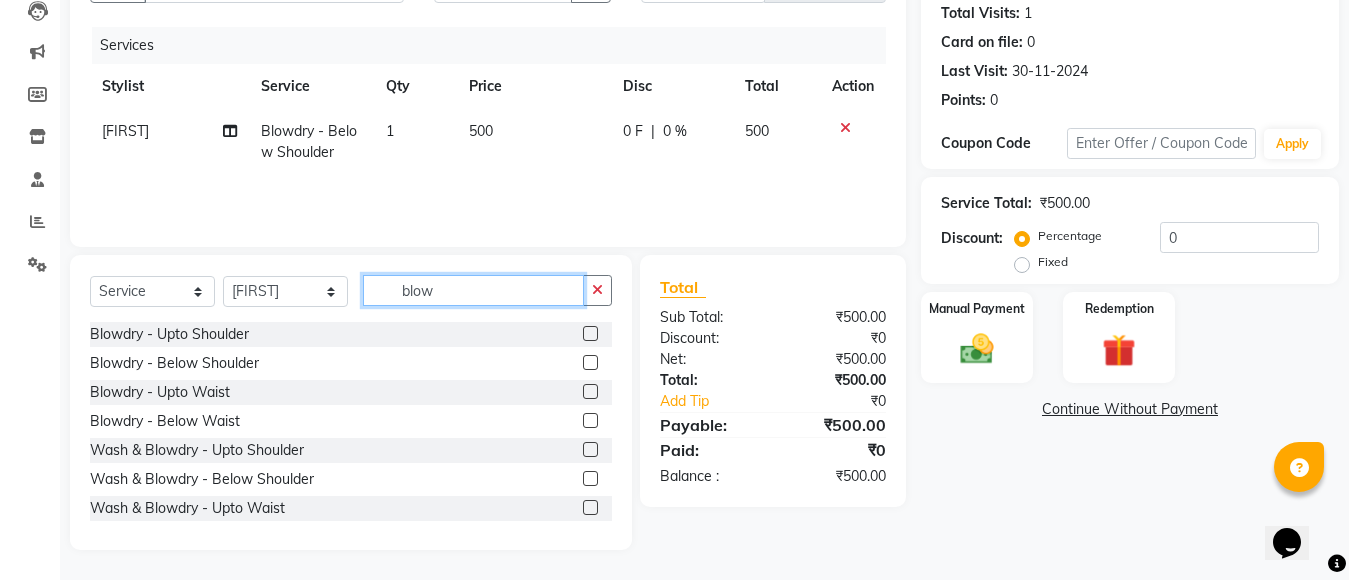 click on "blow" 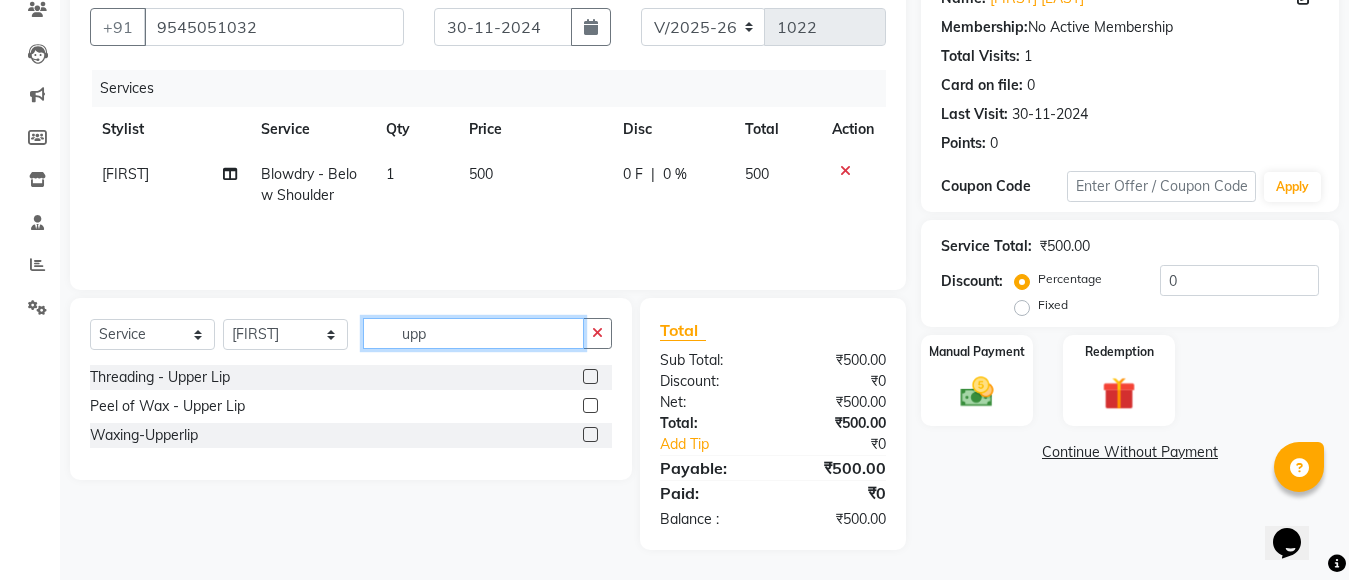 scroll, scrollTop: 178, scrollLeft: 0, axis: vertical 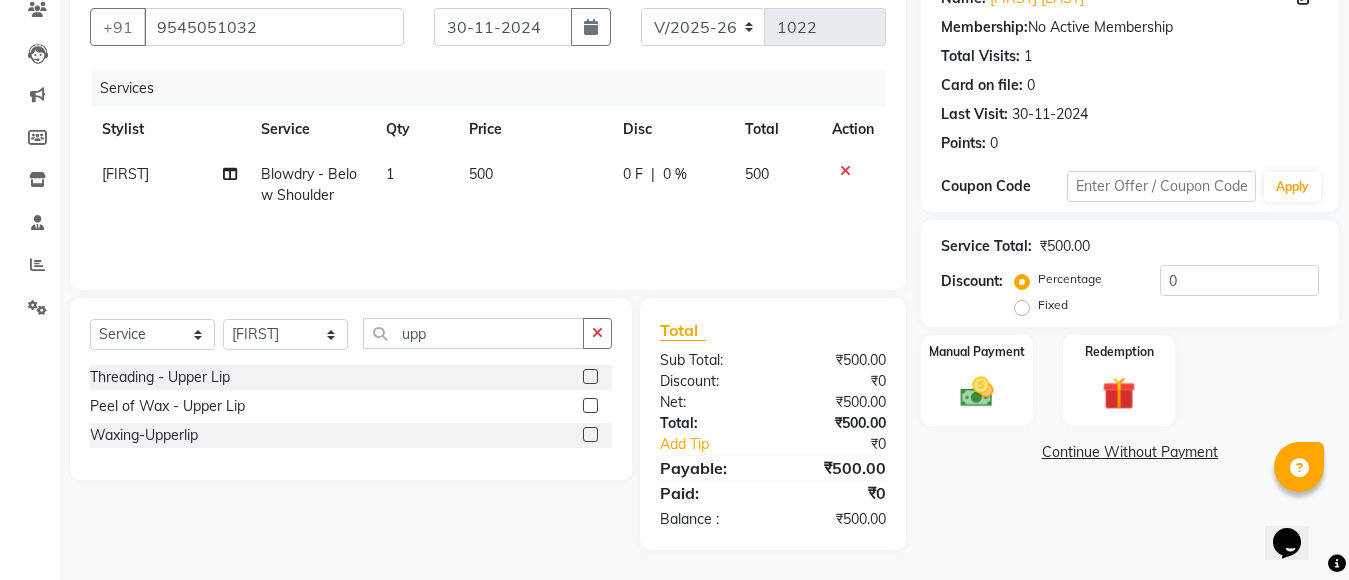 click 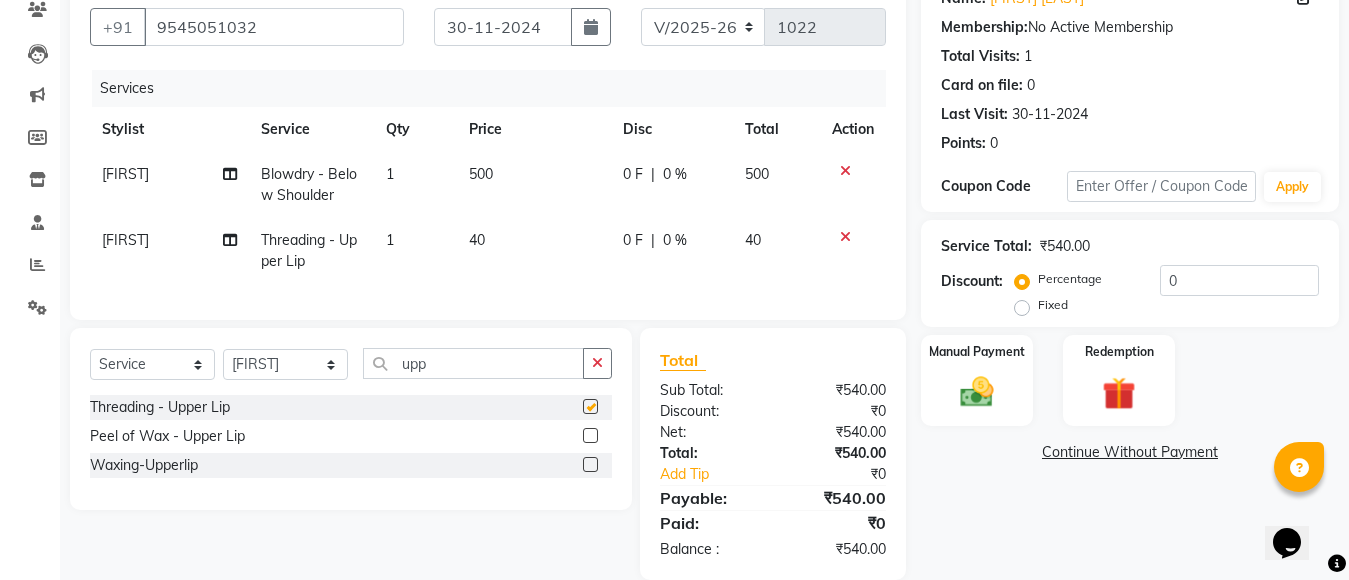 checkbox on "false" 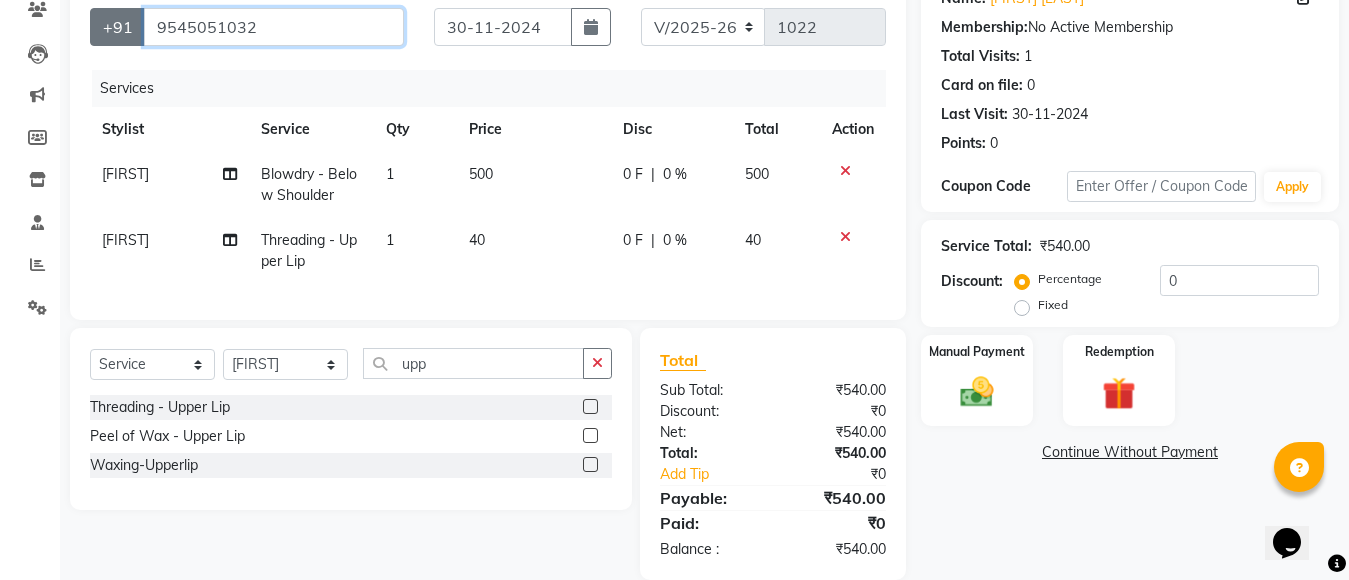 scroll, scrollTop: 166, scrollLeft: 0, axis: vertical 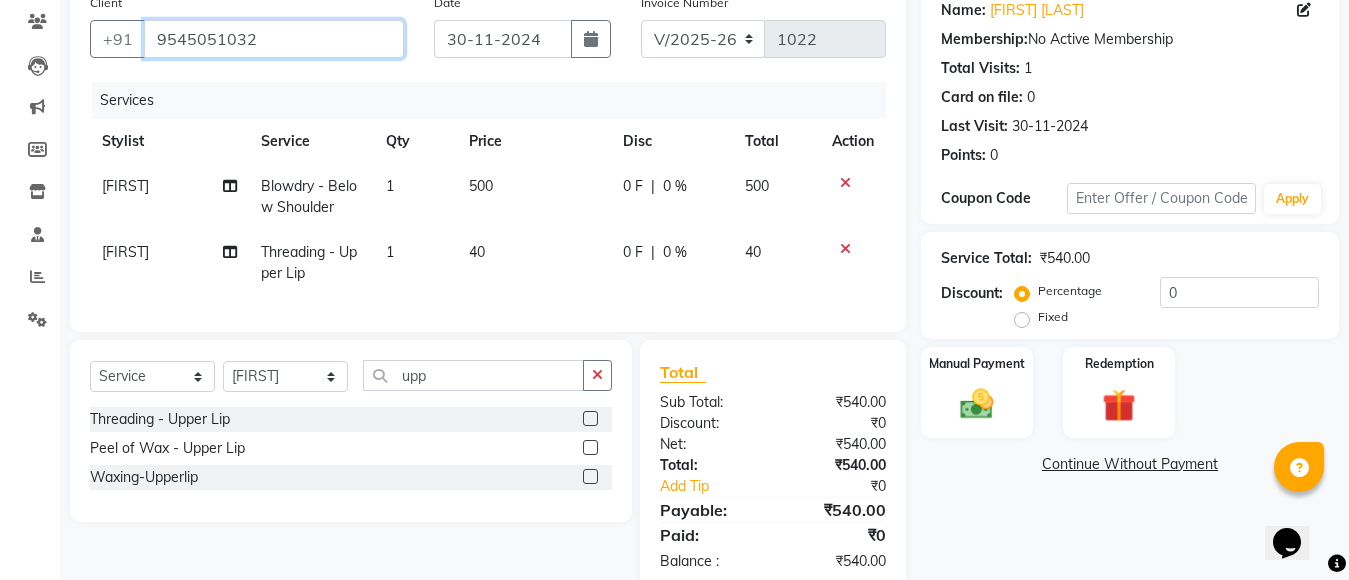 drag, startPoint x: 189, startPoint y: 21, endPoint x: 146, endPoint y: 62, distance: 59.413803 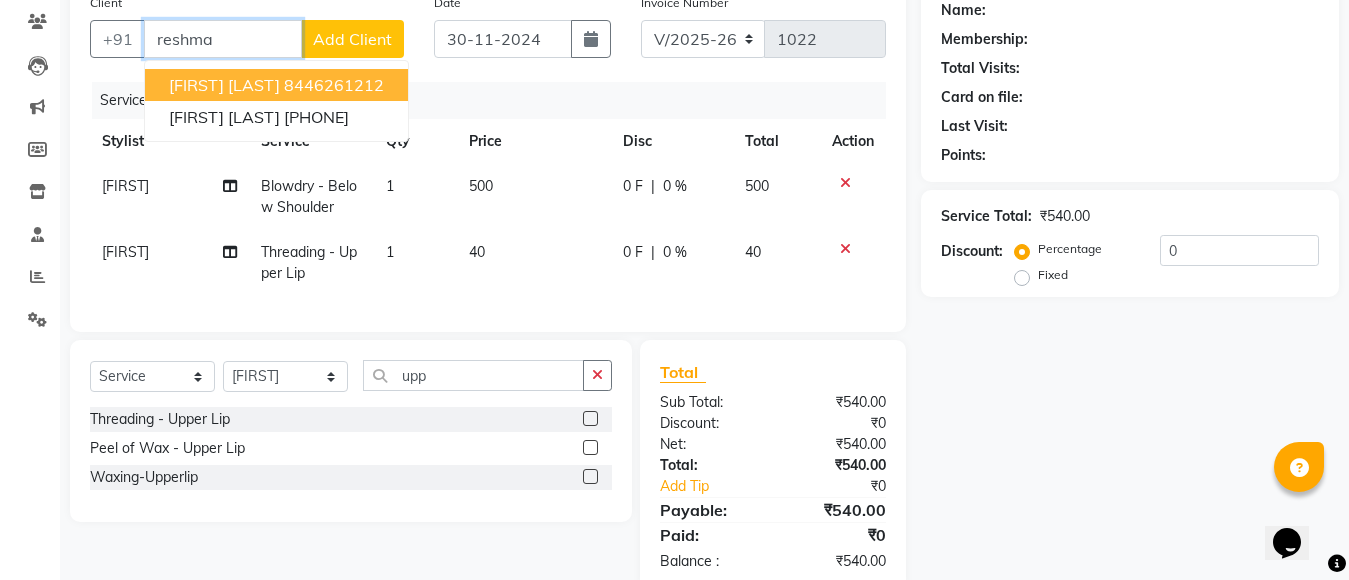 click on "[FIRST] [LAST]" at bounding box center (224, 85) 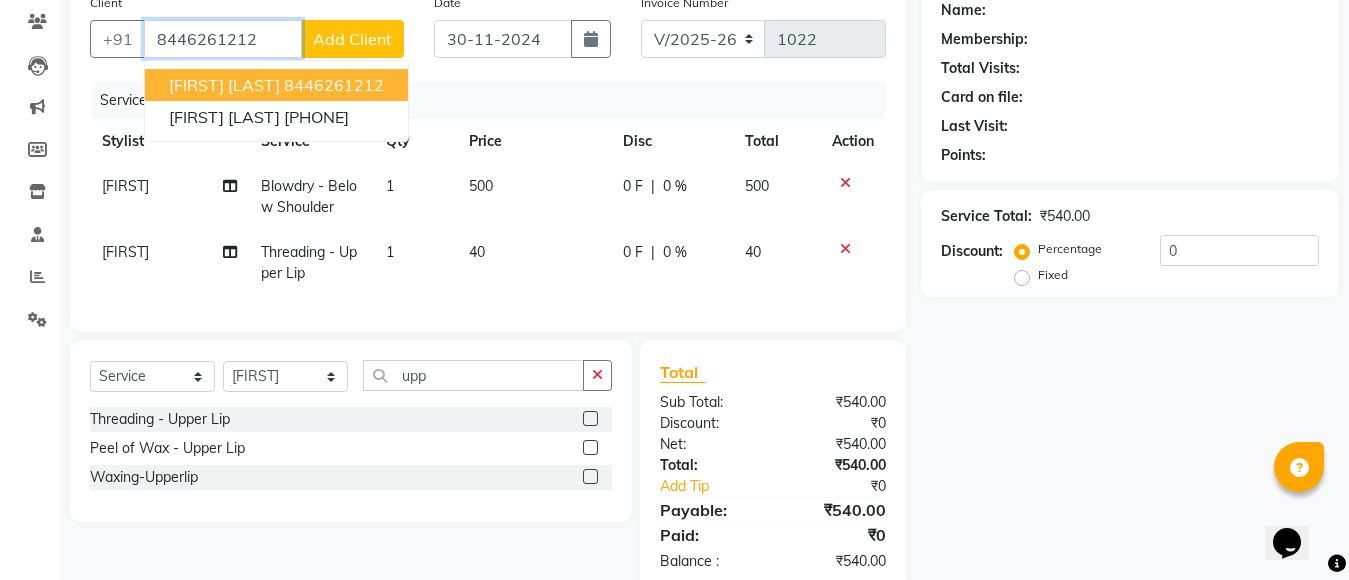 type on "8446261212" 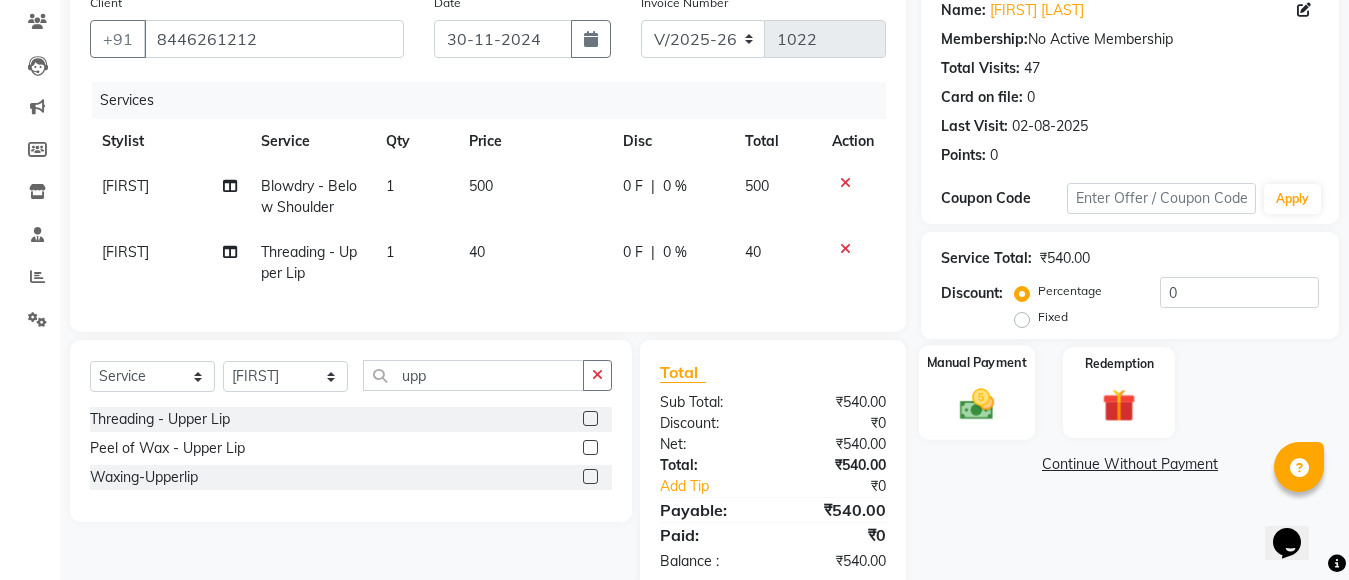 click 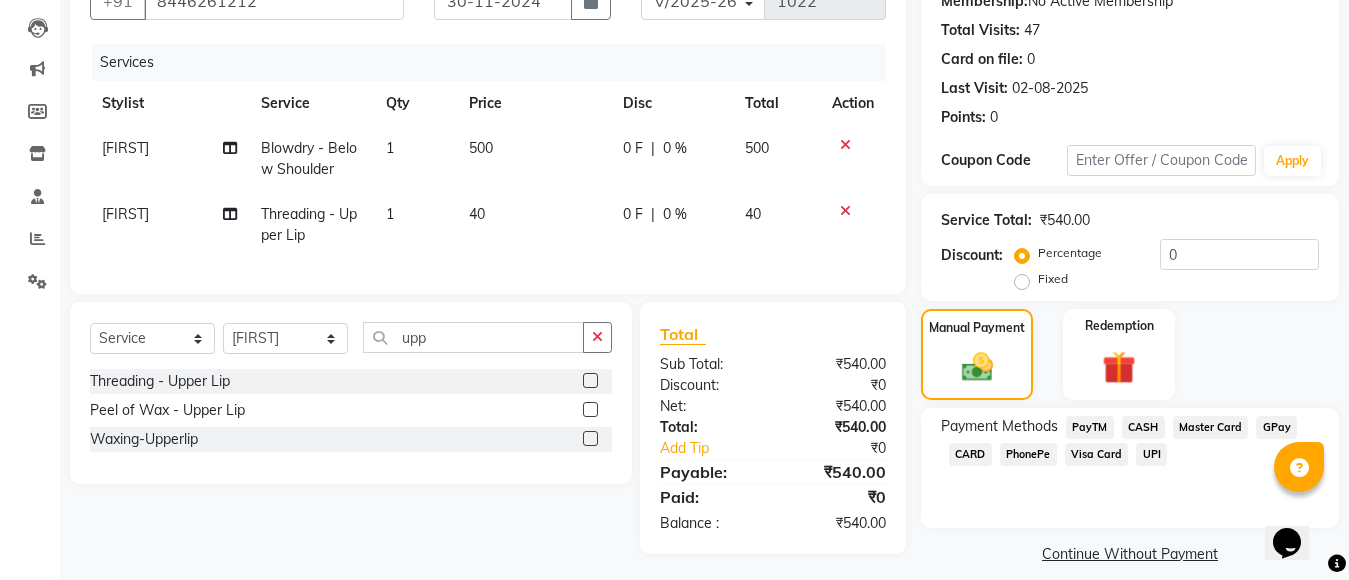 scroll, scrollTop: 225, scrollLeft: 0, axis: vertical 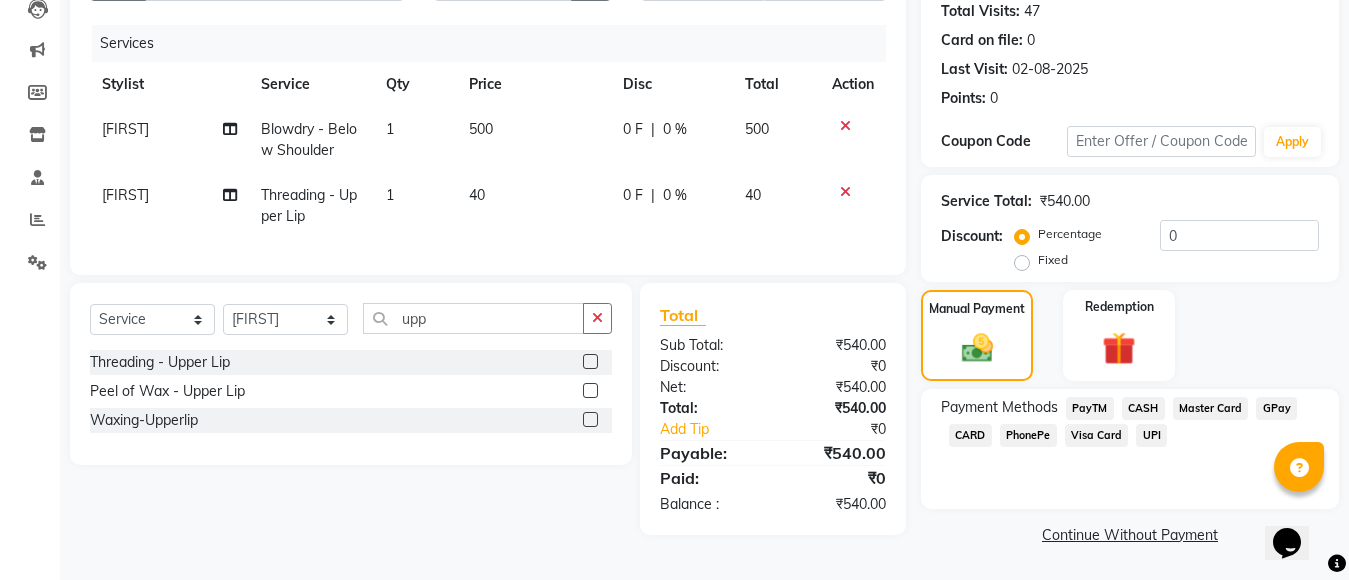 click on "GPay" 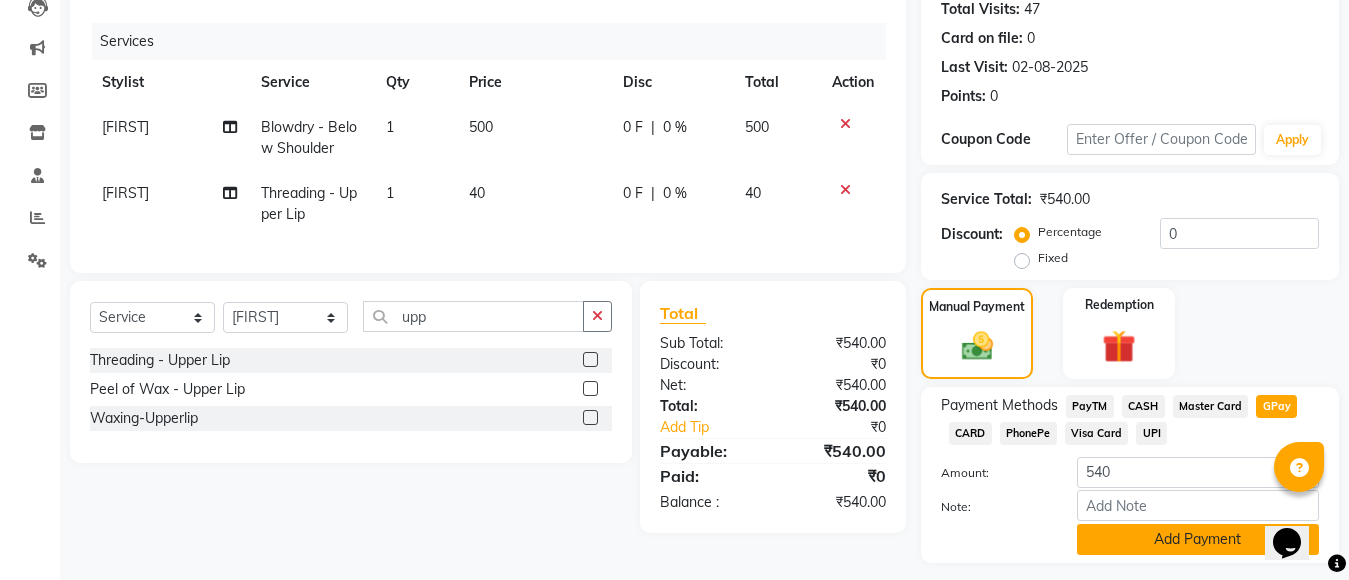click on "Add Payment" 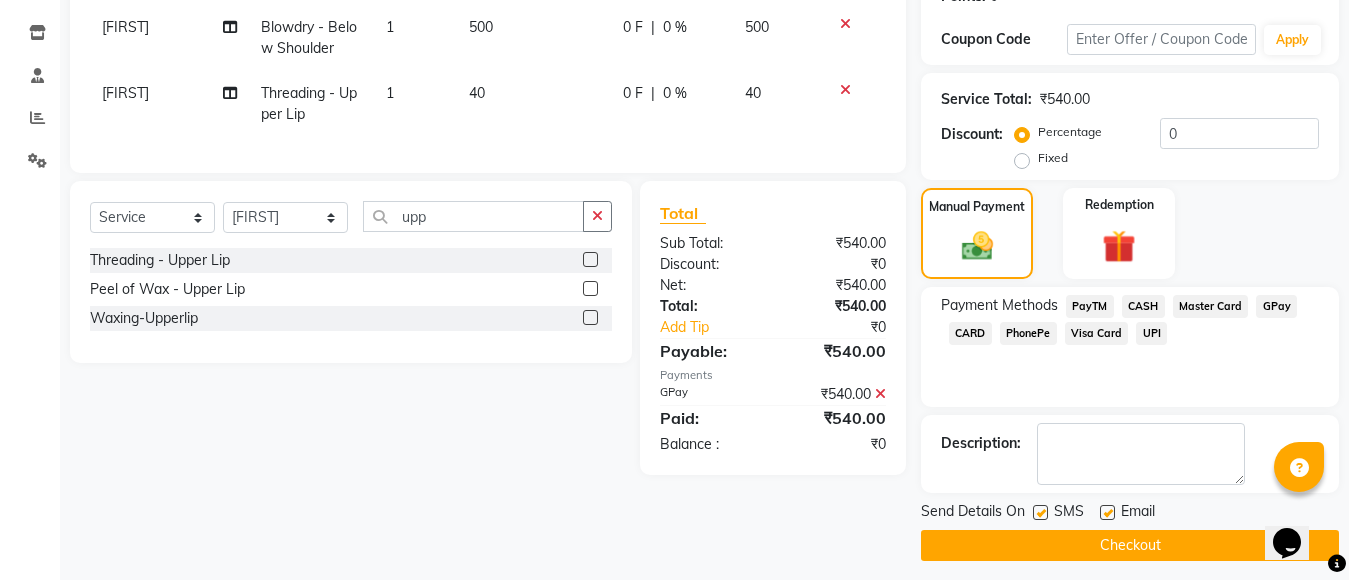 scroll, scrollTop: 336, scrollLeft: 0, axis: vertical 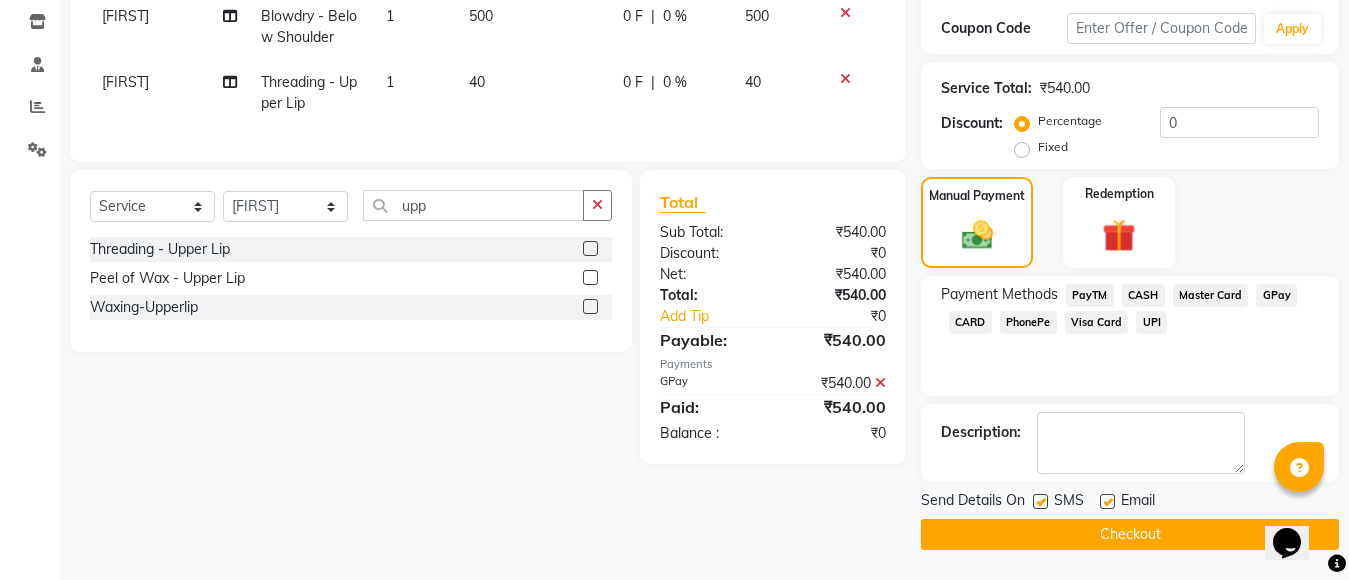 click on "Checkout" 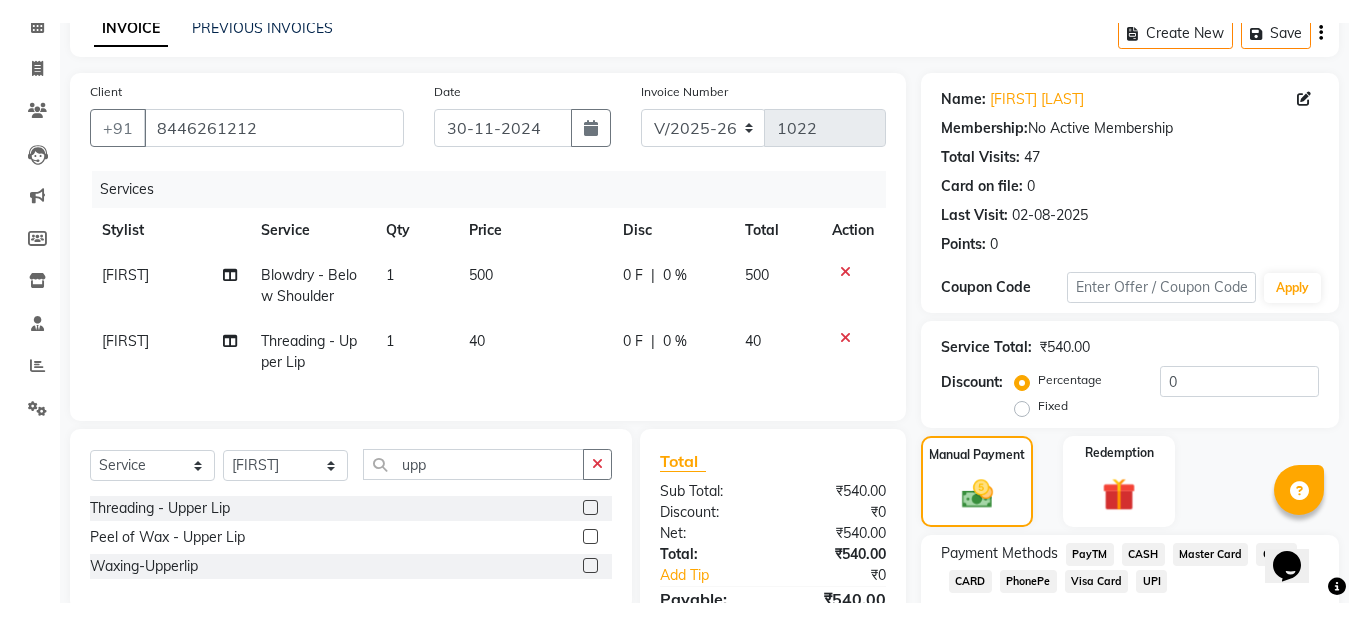 scroll, scrollTop: 0, scrollLeft: 0, axis: both 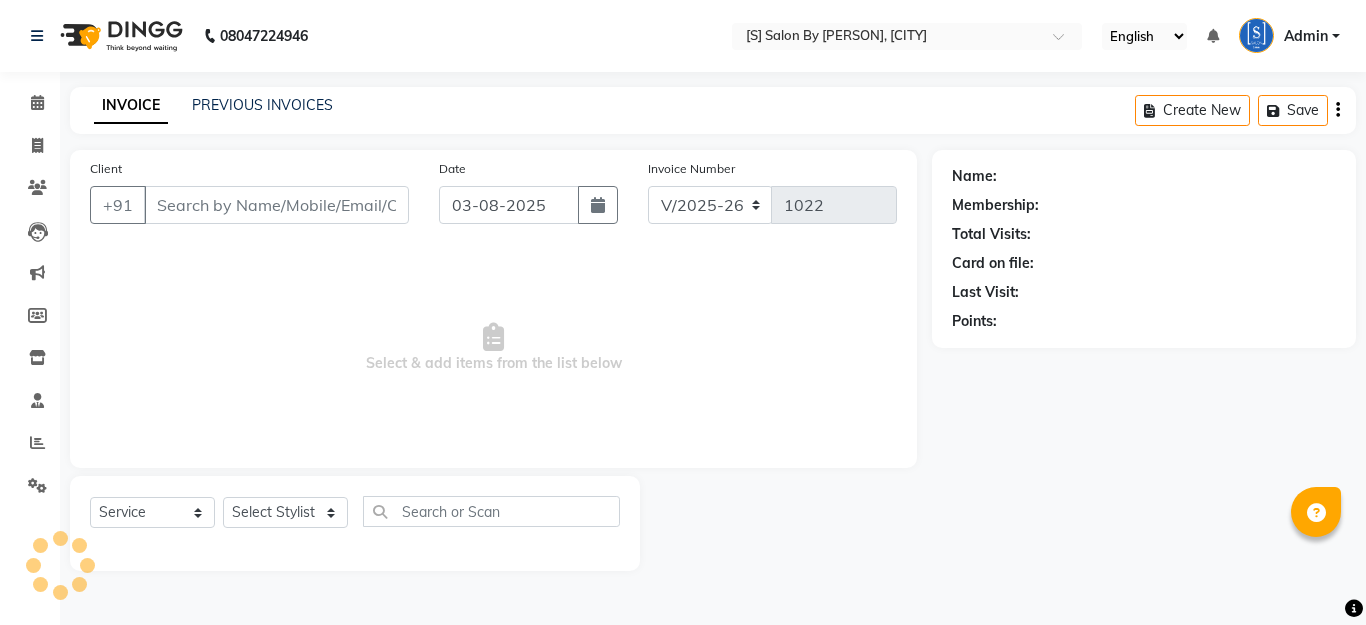 select on "45" 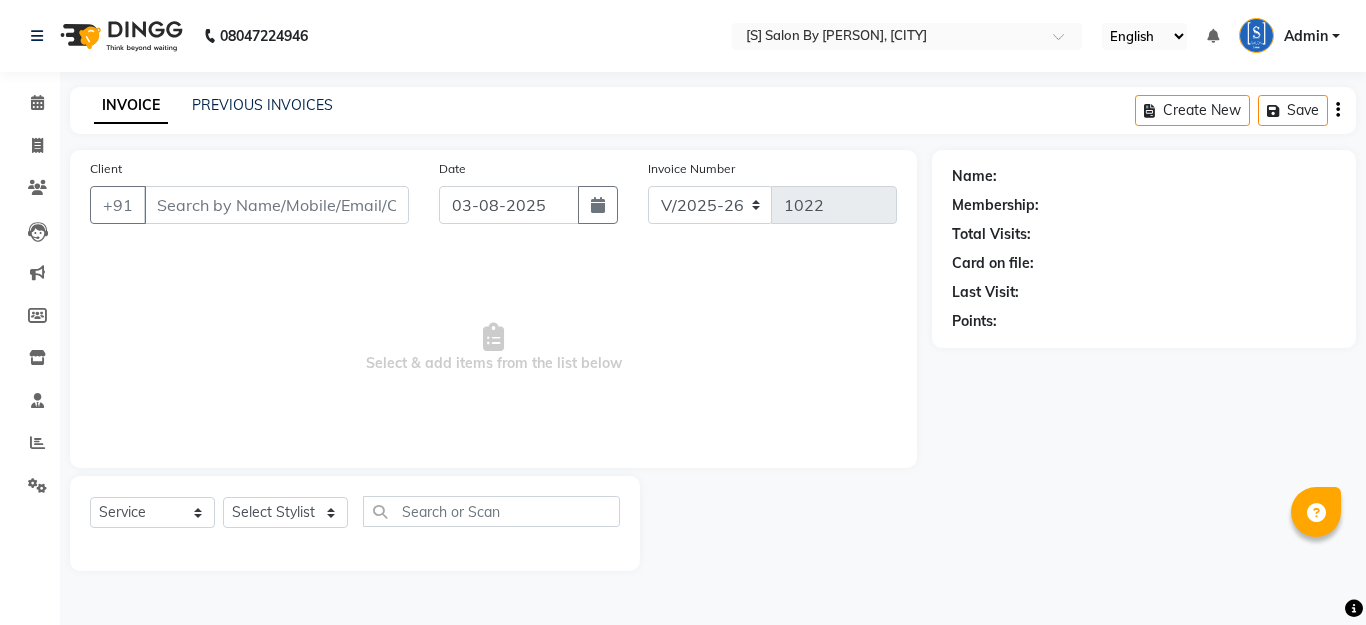 type on "9545051032" 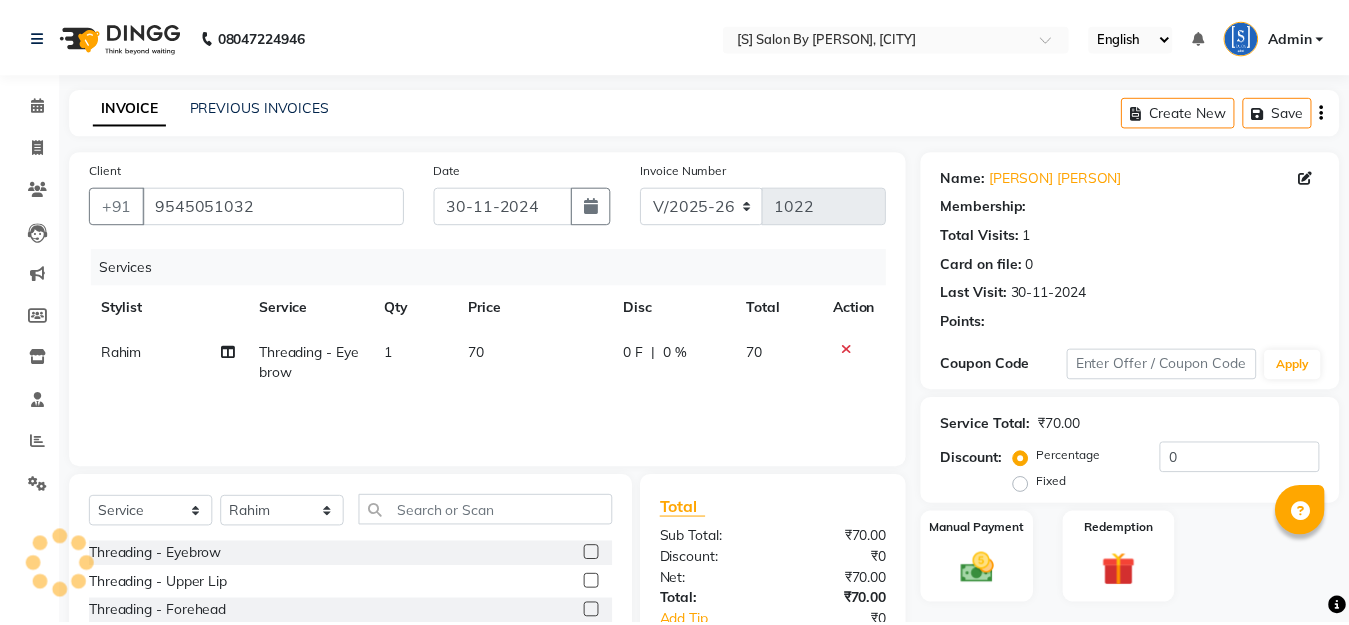 scroll, scrollTop: 0, scrollLeft: 0, axis: both 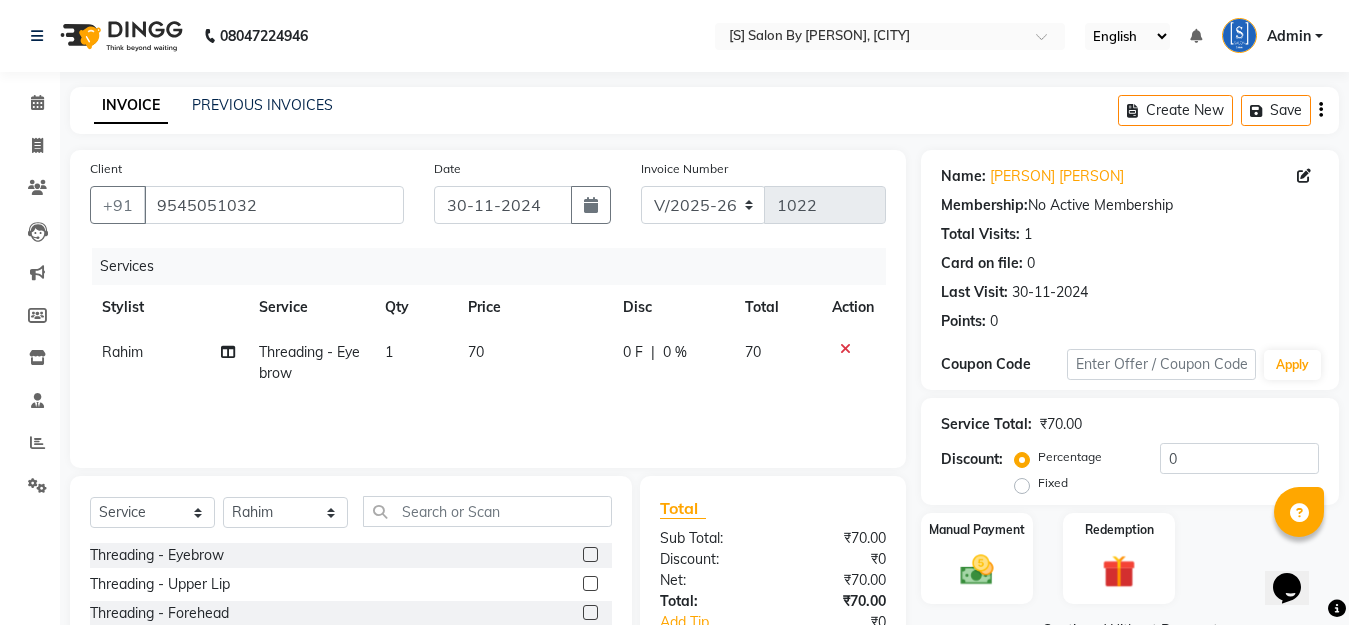 click 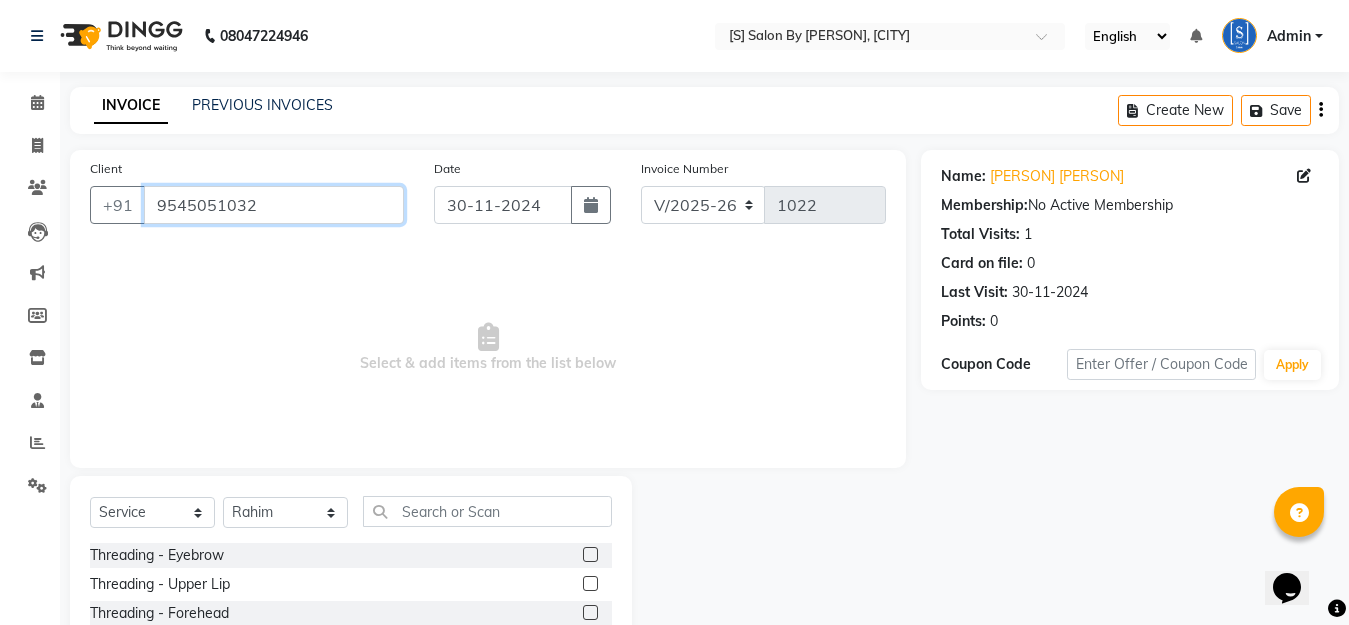 drag, startPoint x: 264, startPoint y: 201, endPoint x: 78, endPoint y: 227, distance: 187.80841 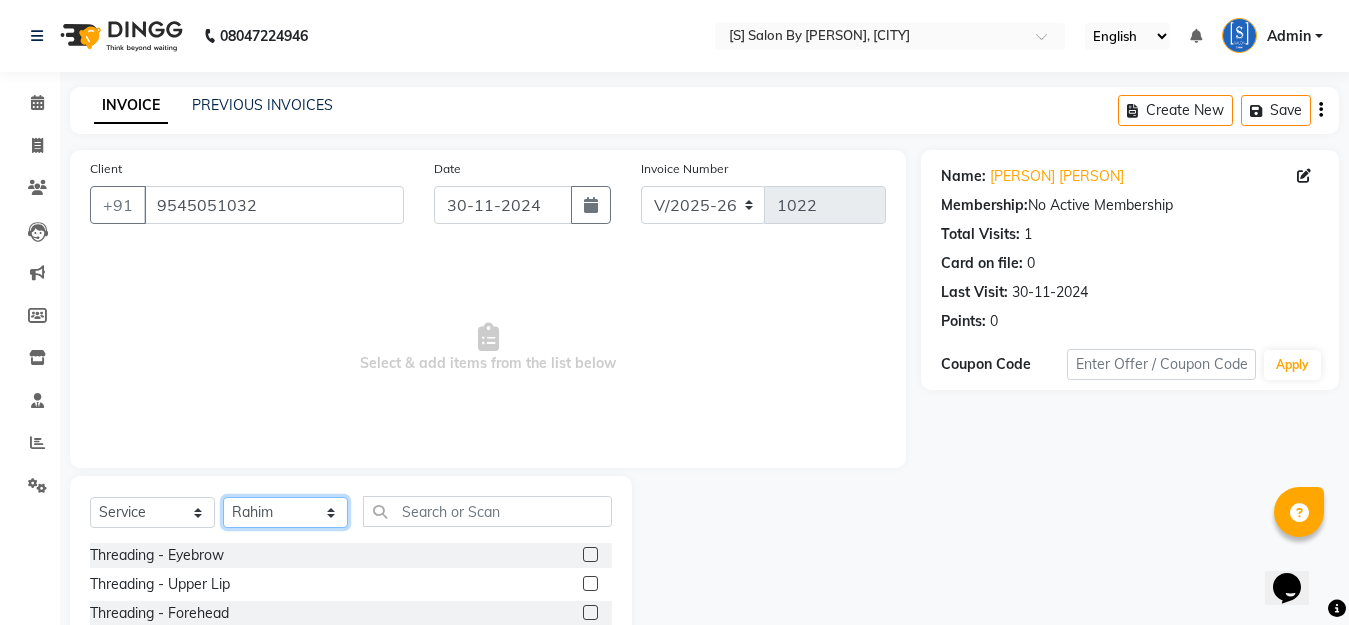 click on "Select Stylist [FIRST] [LAST] [FIRST] [LAST] [FIRST] [LAST] [FIRST] [LAST] [FIRST] [LAST] [FIRST] [LAST] [FIRST] [LAST]" 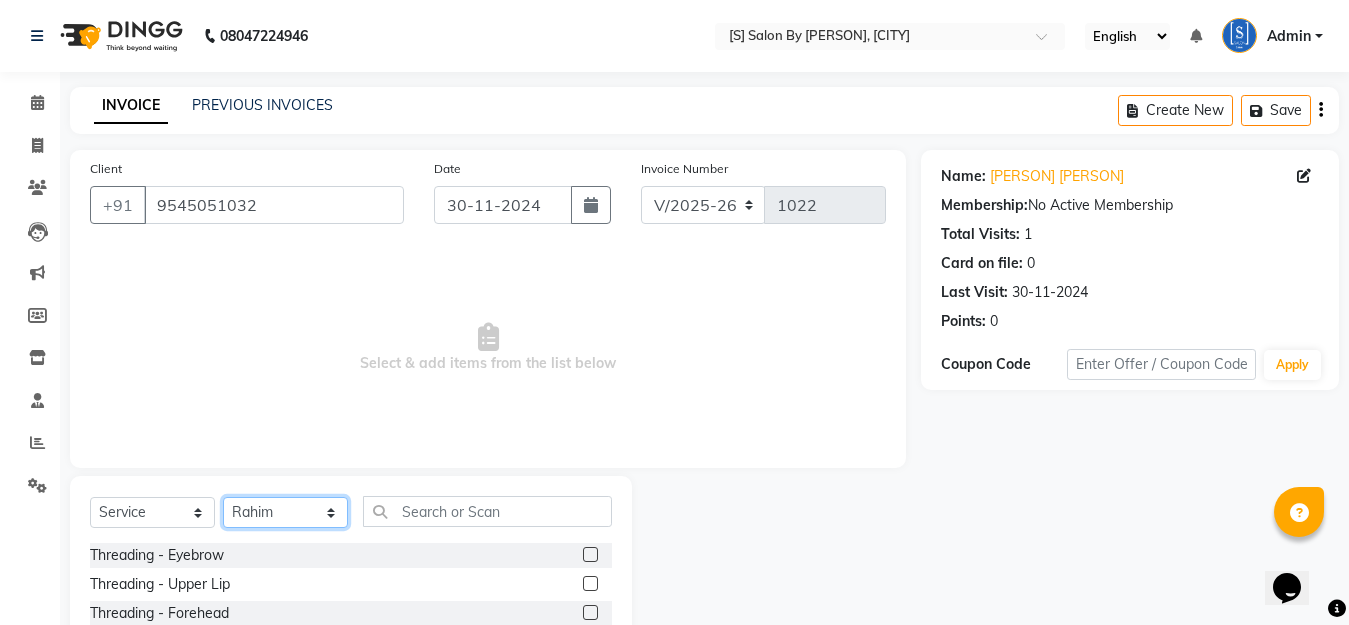 select on "20836" 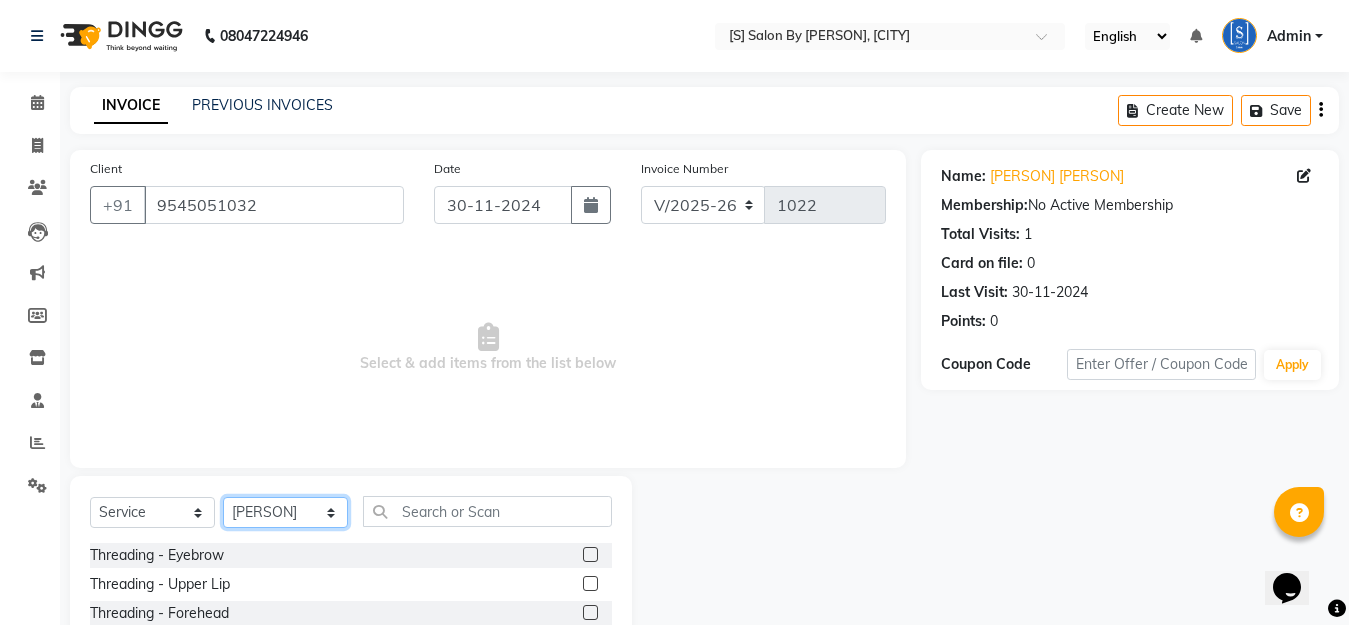 click on "Select Stylist [FIRST] [LAST] [FIRST] [LAST] [FIRST] [LAST] [FIRST] [LAST] [FIRST] [LAST] [FIRST] [LAST] [FIRST] [LAST]" 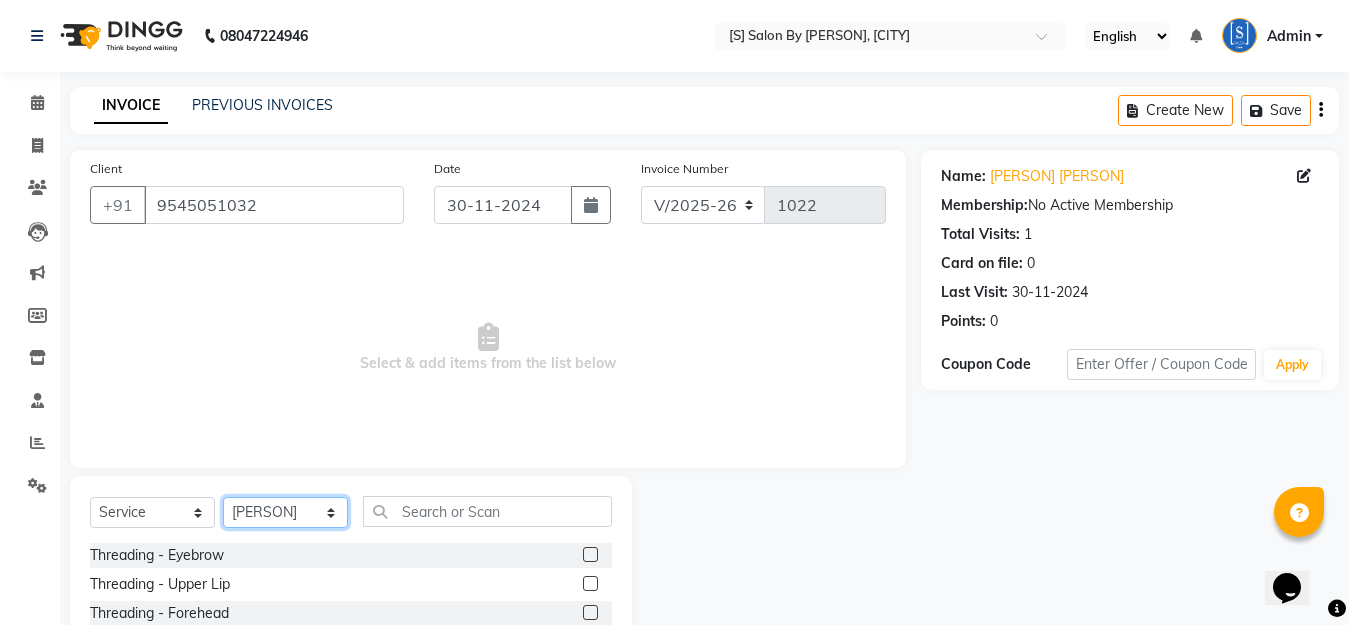 scroll, scrollTop: 176, scrollLeft: 0, axis: vertical 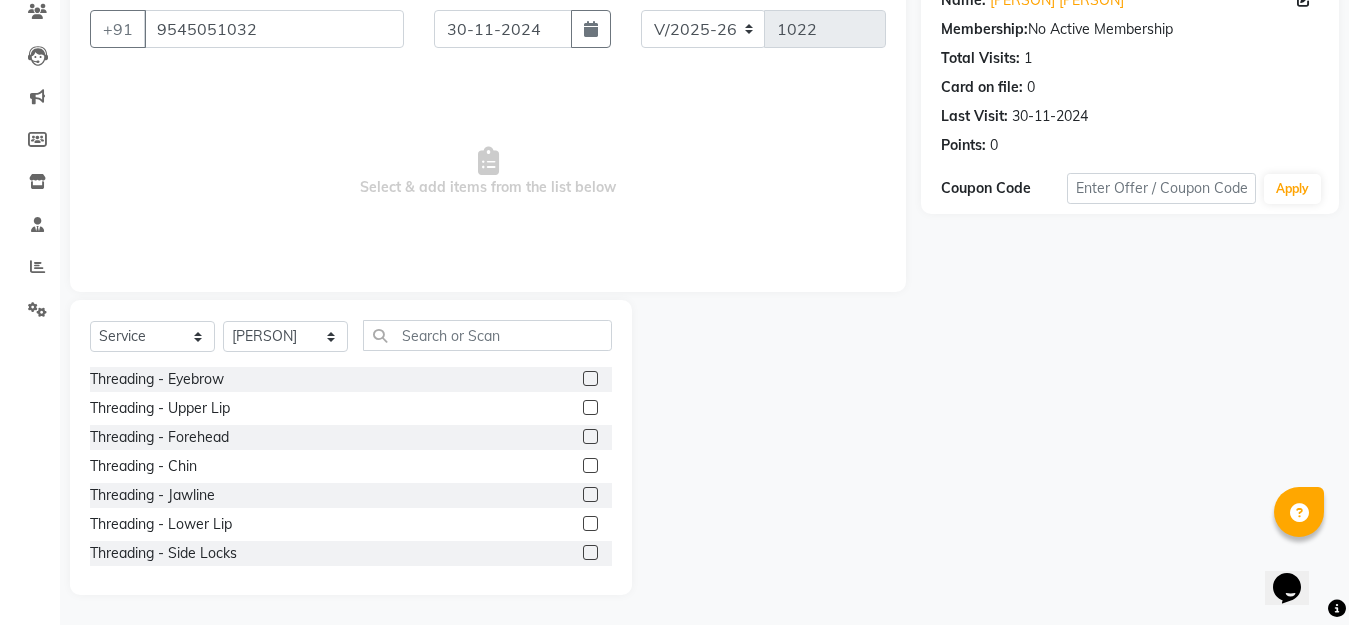 click 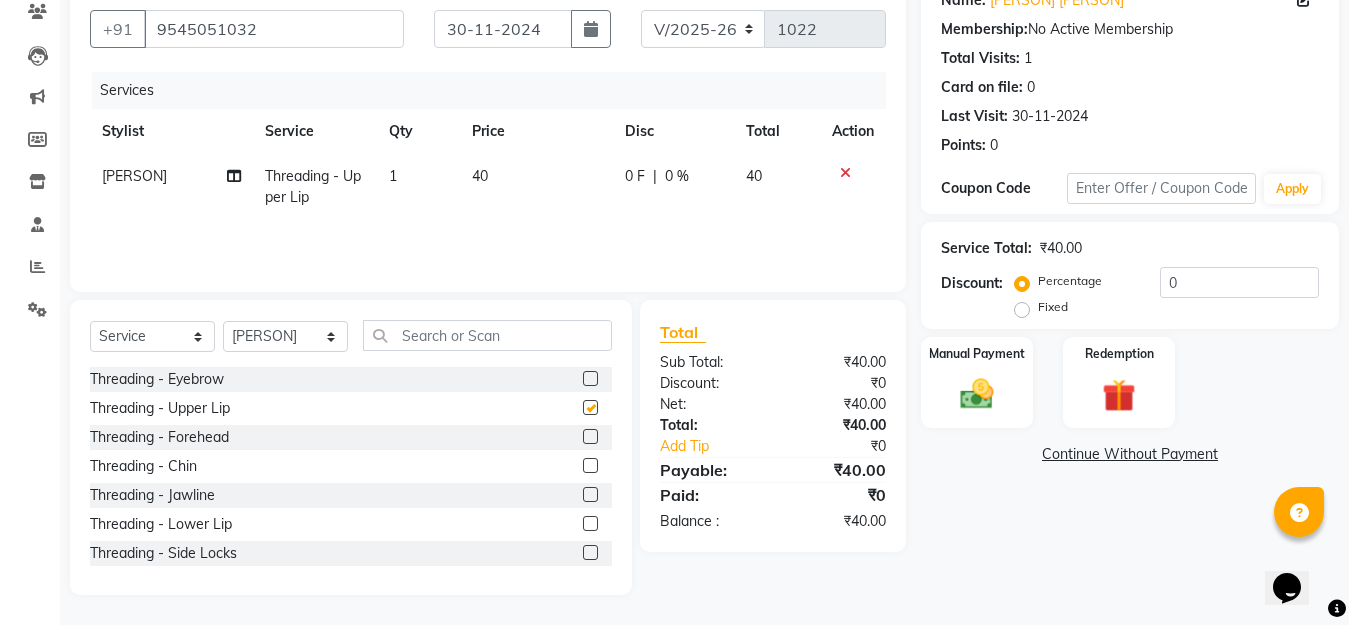 checkbox on "false" 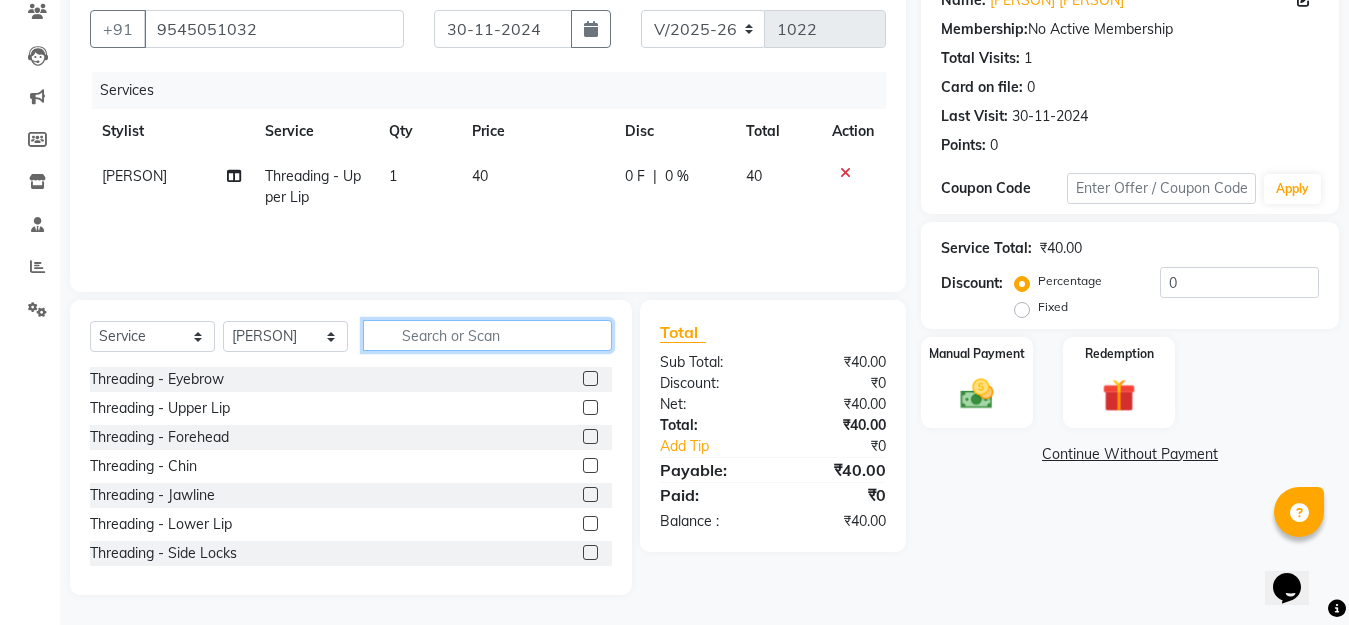 click 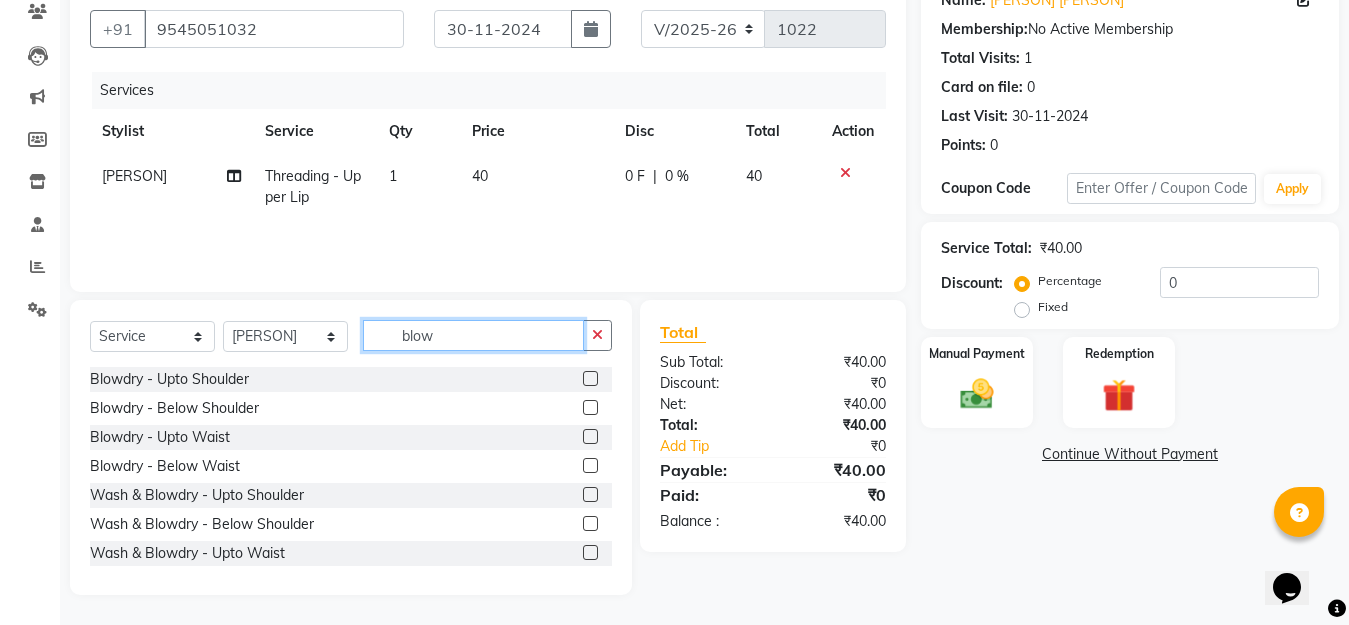 type on "blow" 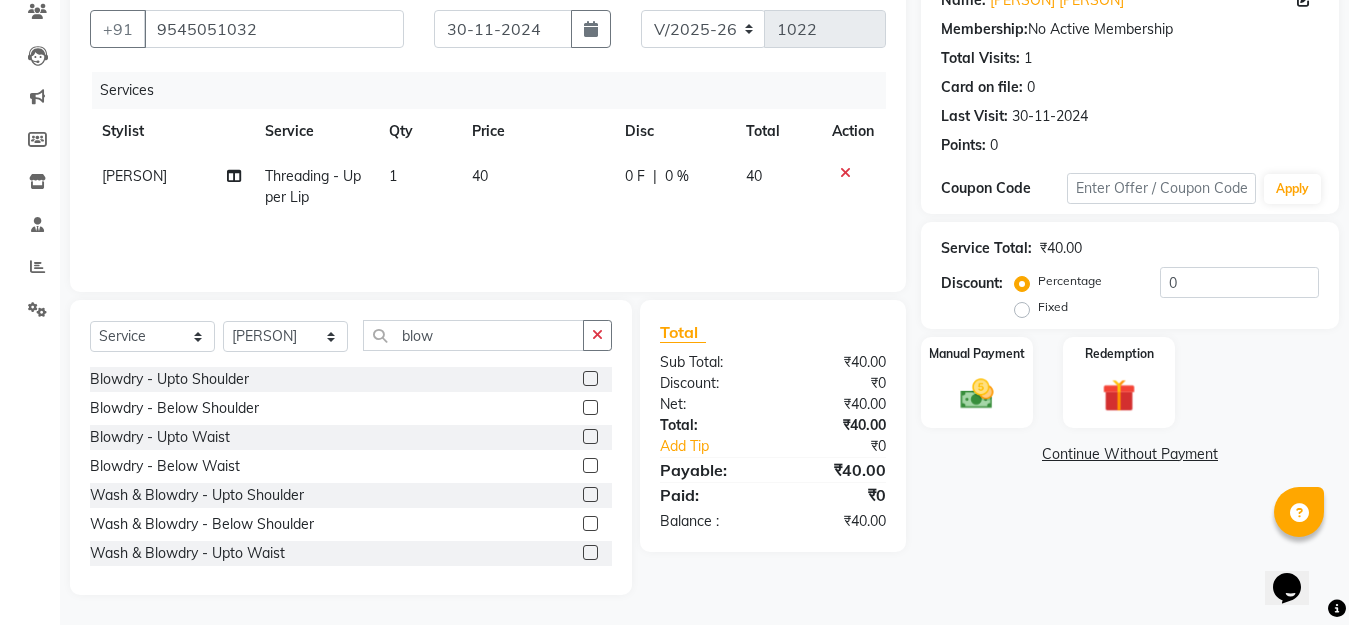 click 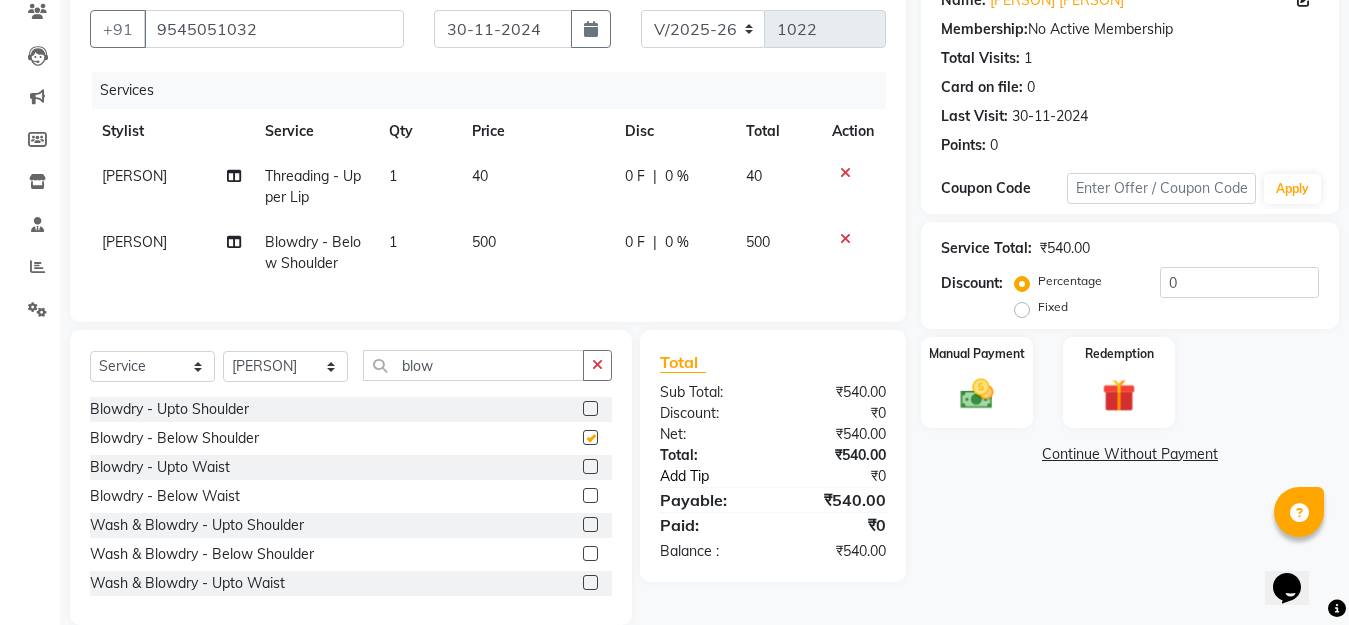 checkbox on "false" 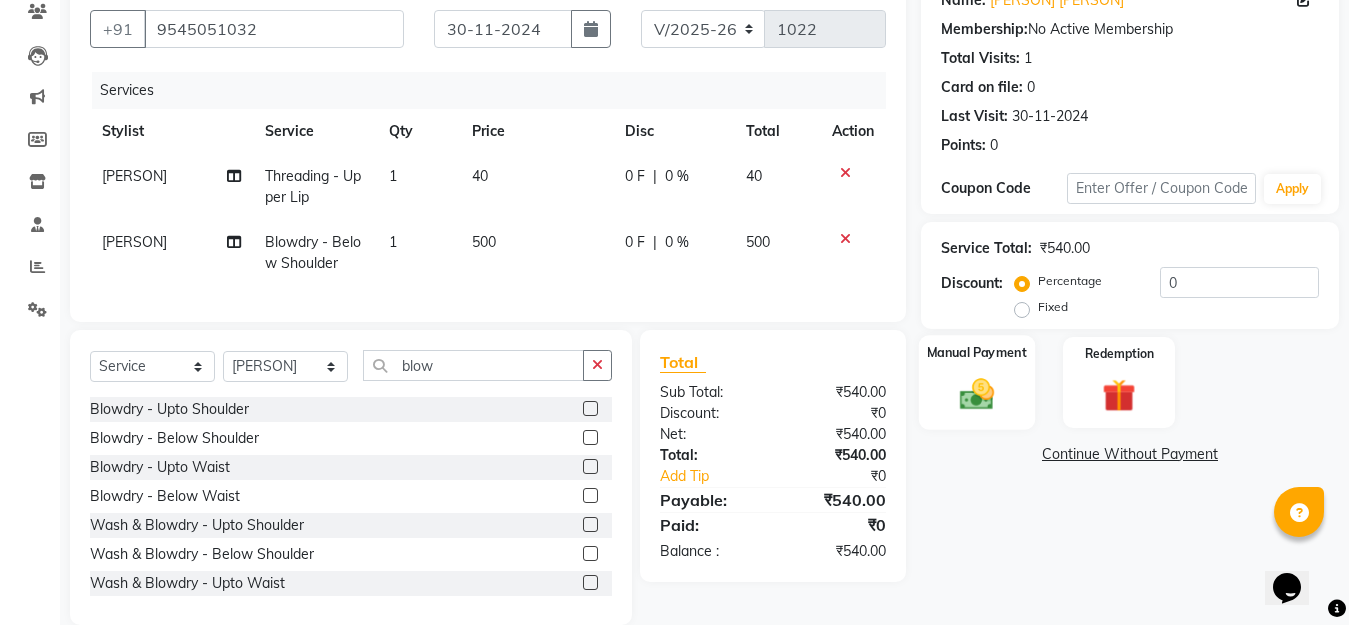 click 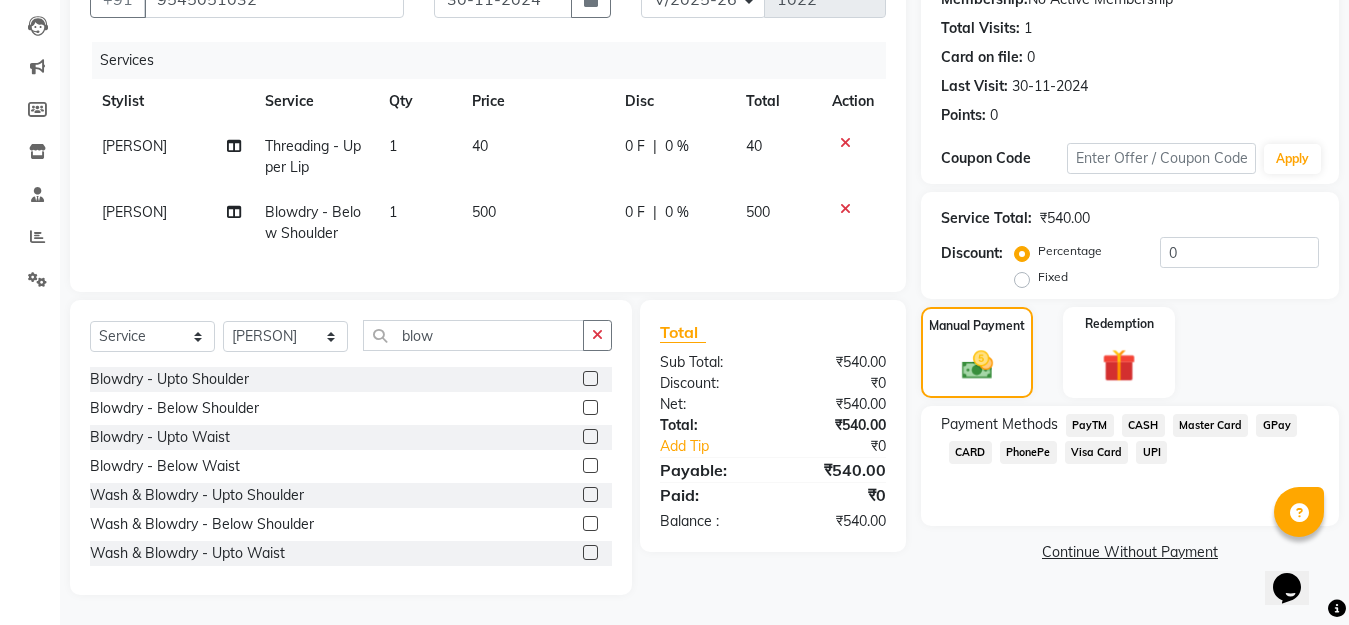 scroll, scrollTop: 223, scrollLeft: 0, axis: vertical 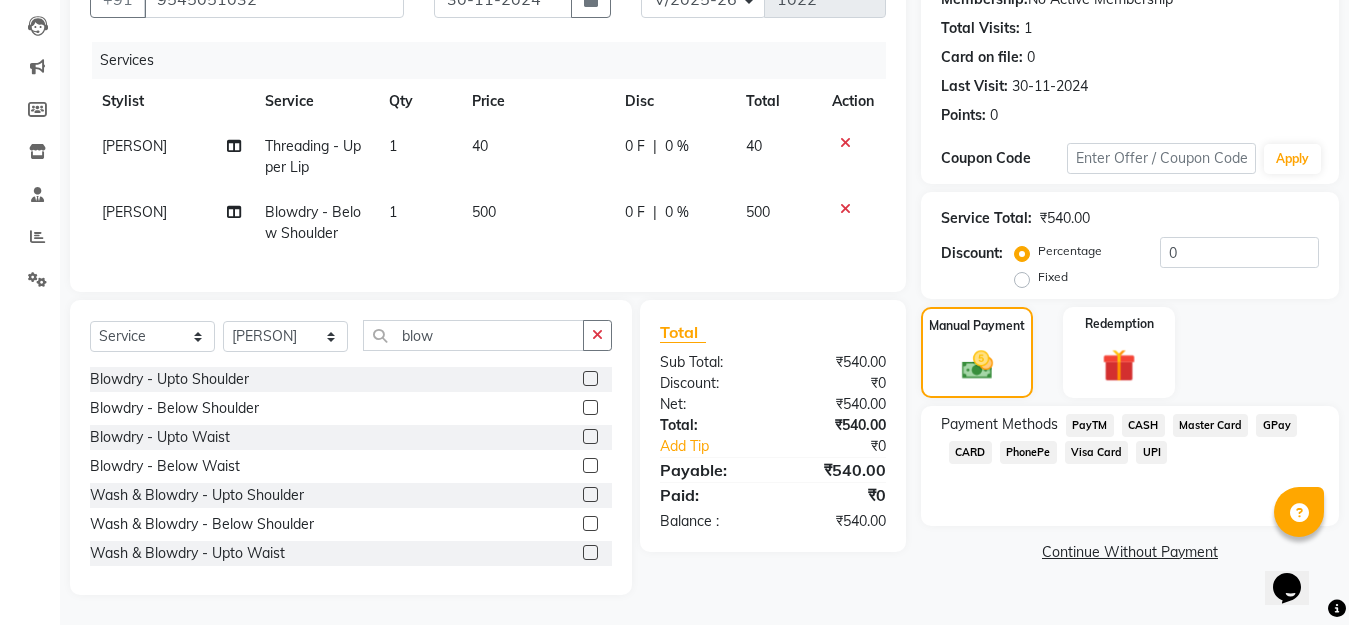 click on "GPay" 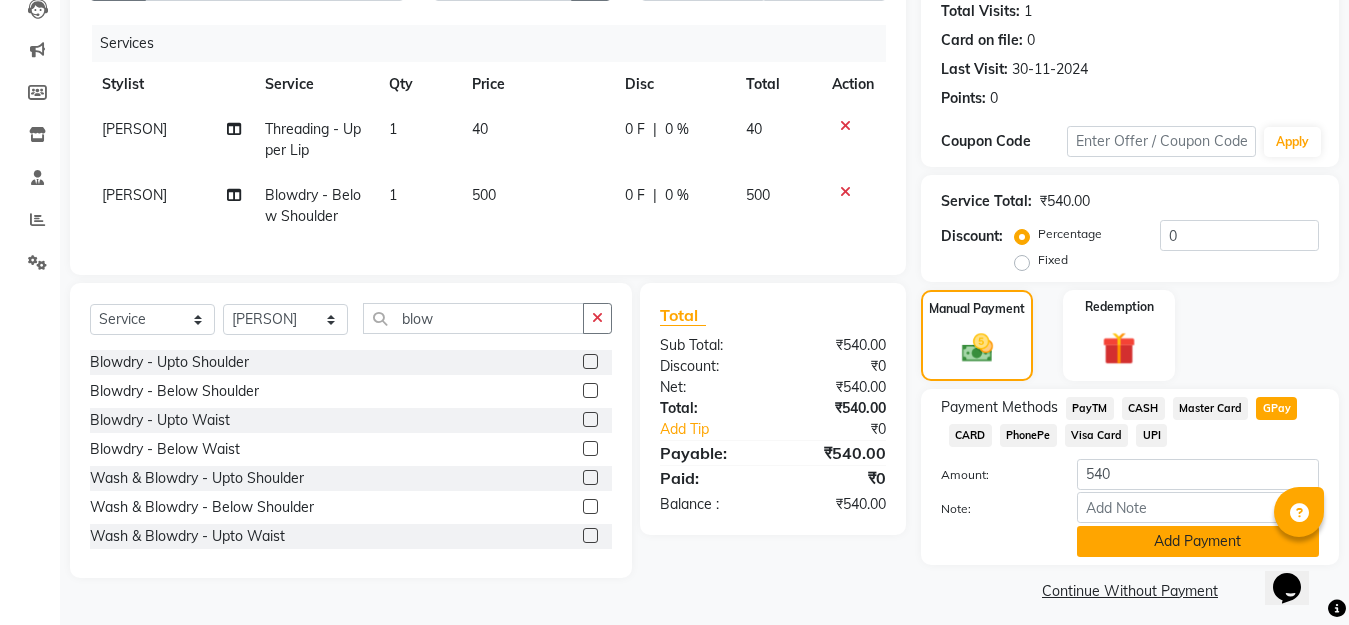 click on "Add Payment" 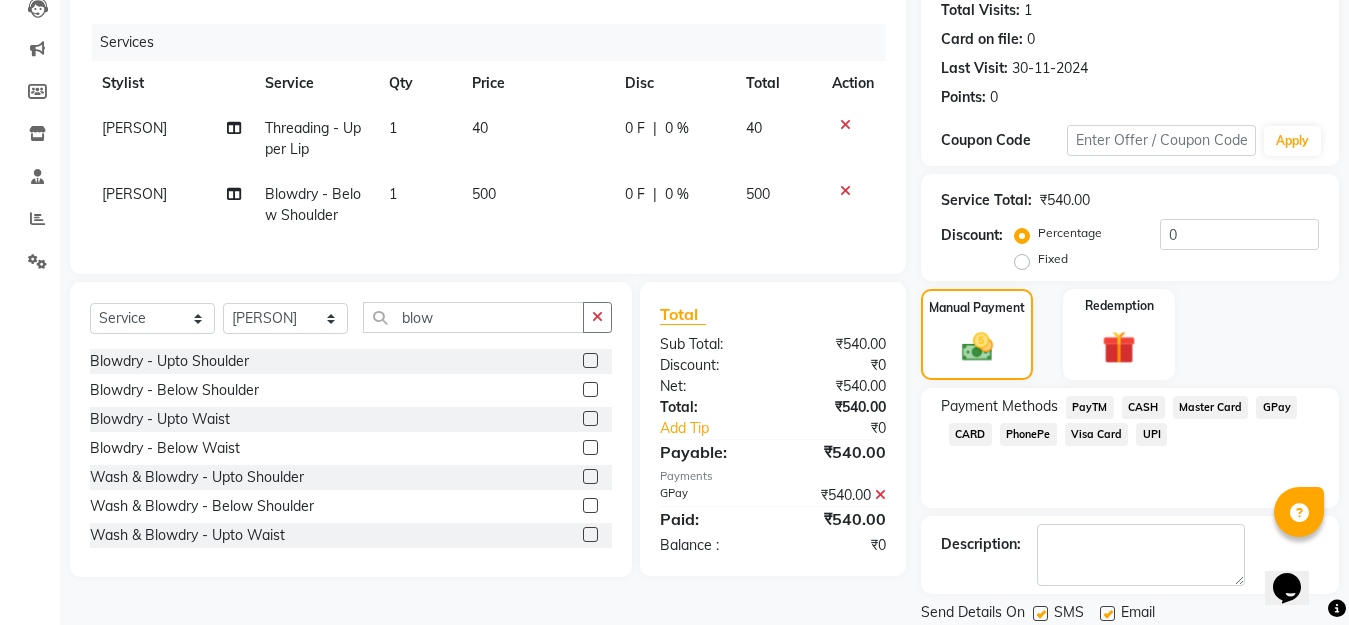 scroll, scrollTop: 291, scrollLeft: 0, axis: vertical 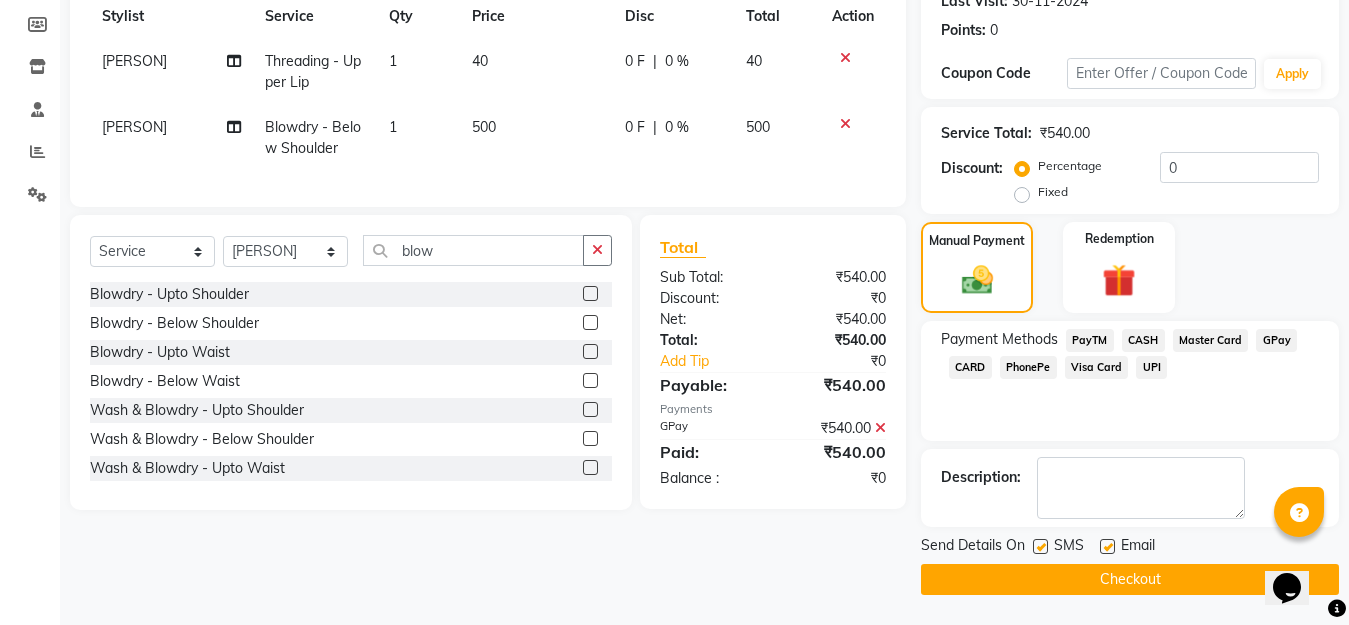 click on "Checkout" 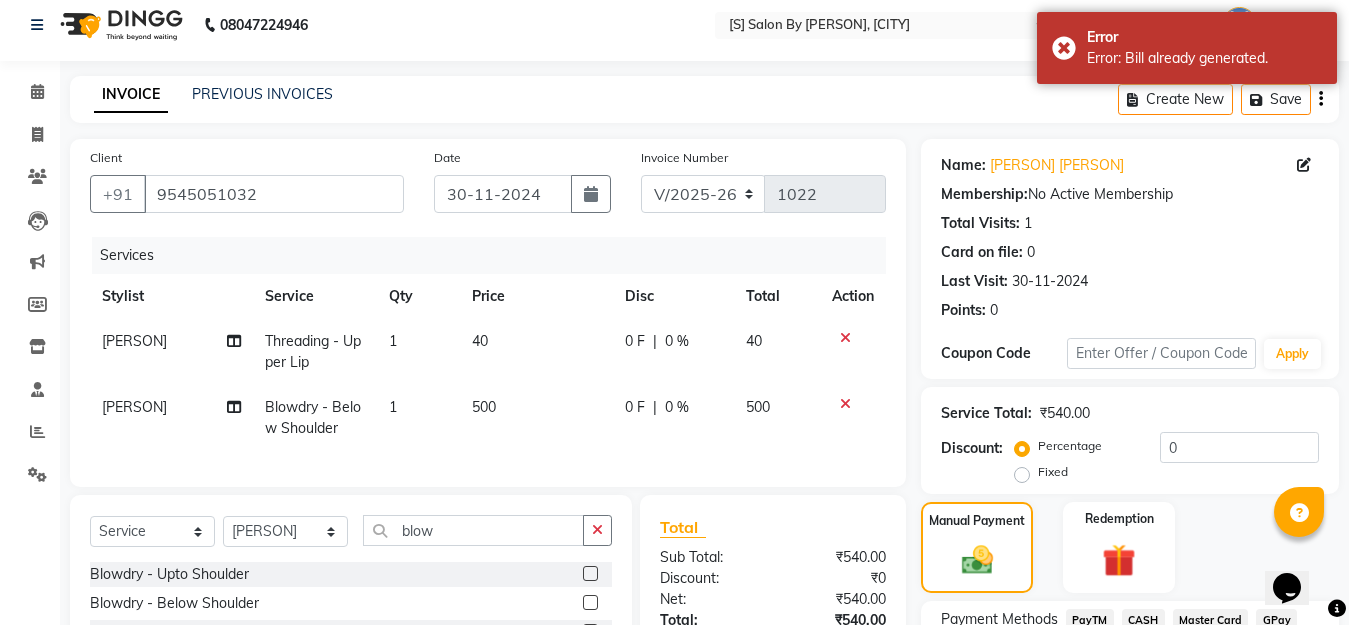 scroll, scrollTop: 0, scrollLeft: 0, axis: both 